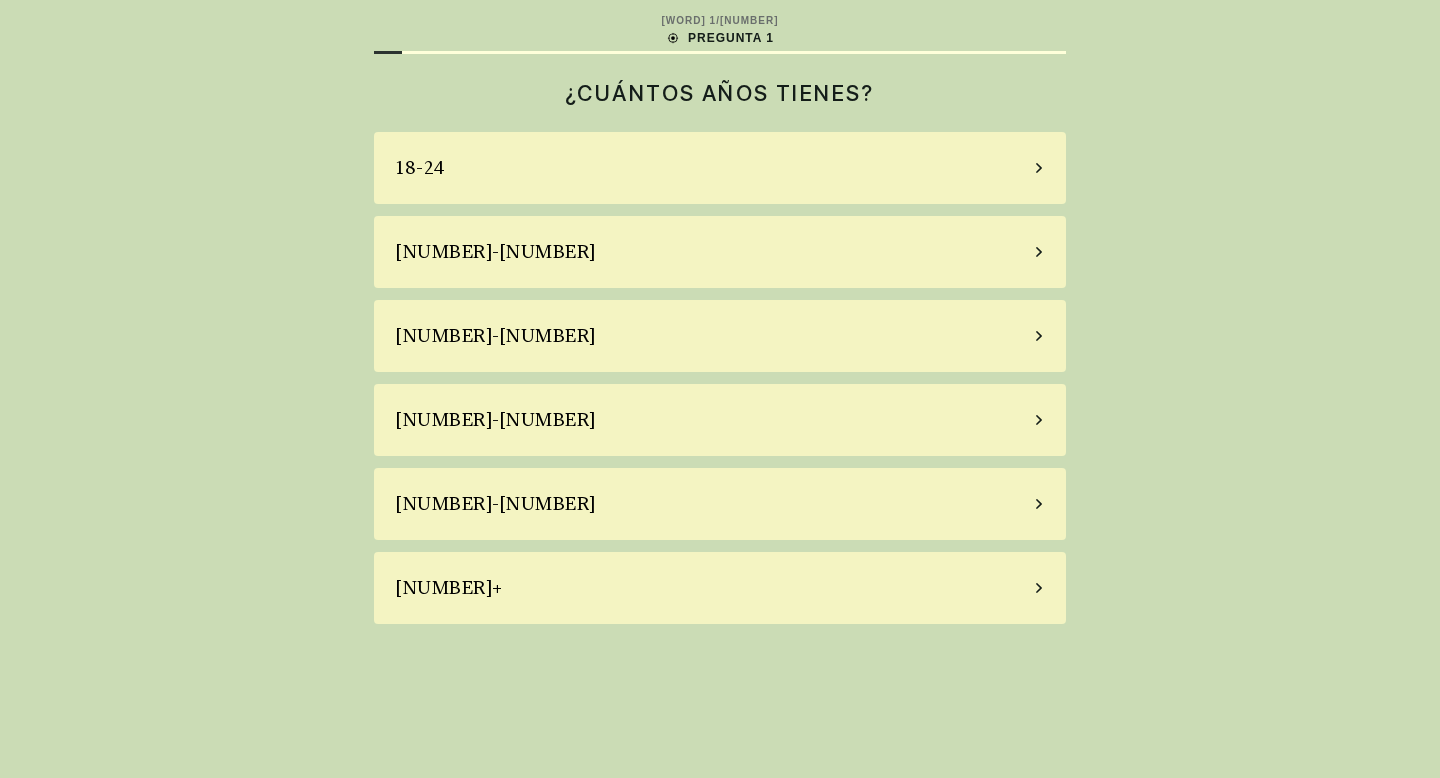 scroll, scrollTop: 0, scrollLeft: 0, axis: both 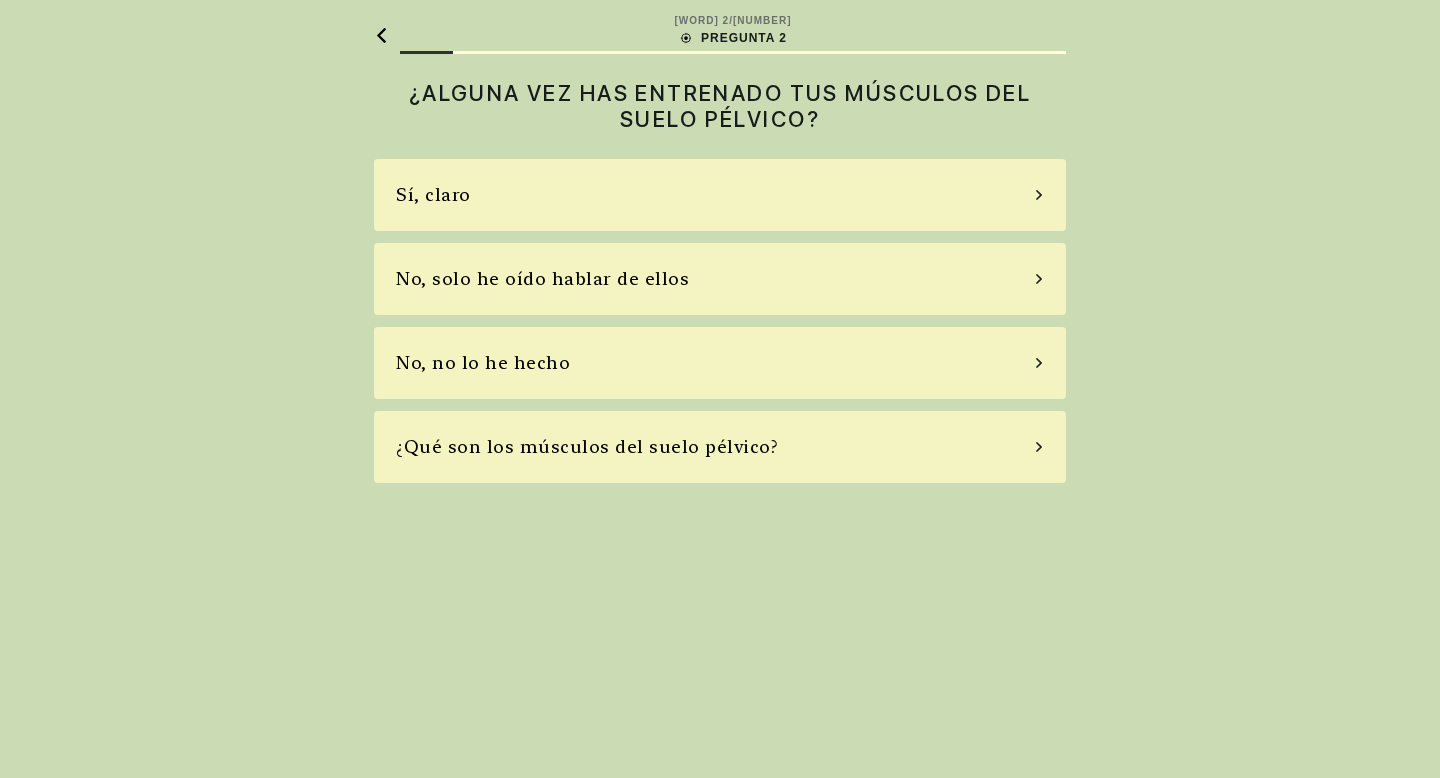 click on "Sí, claro" at bounding box center [720, 195] 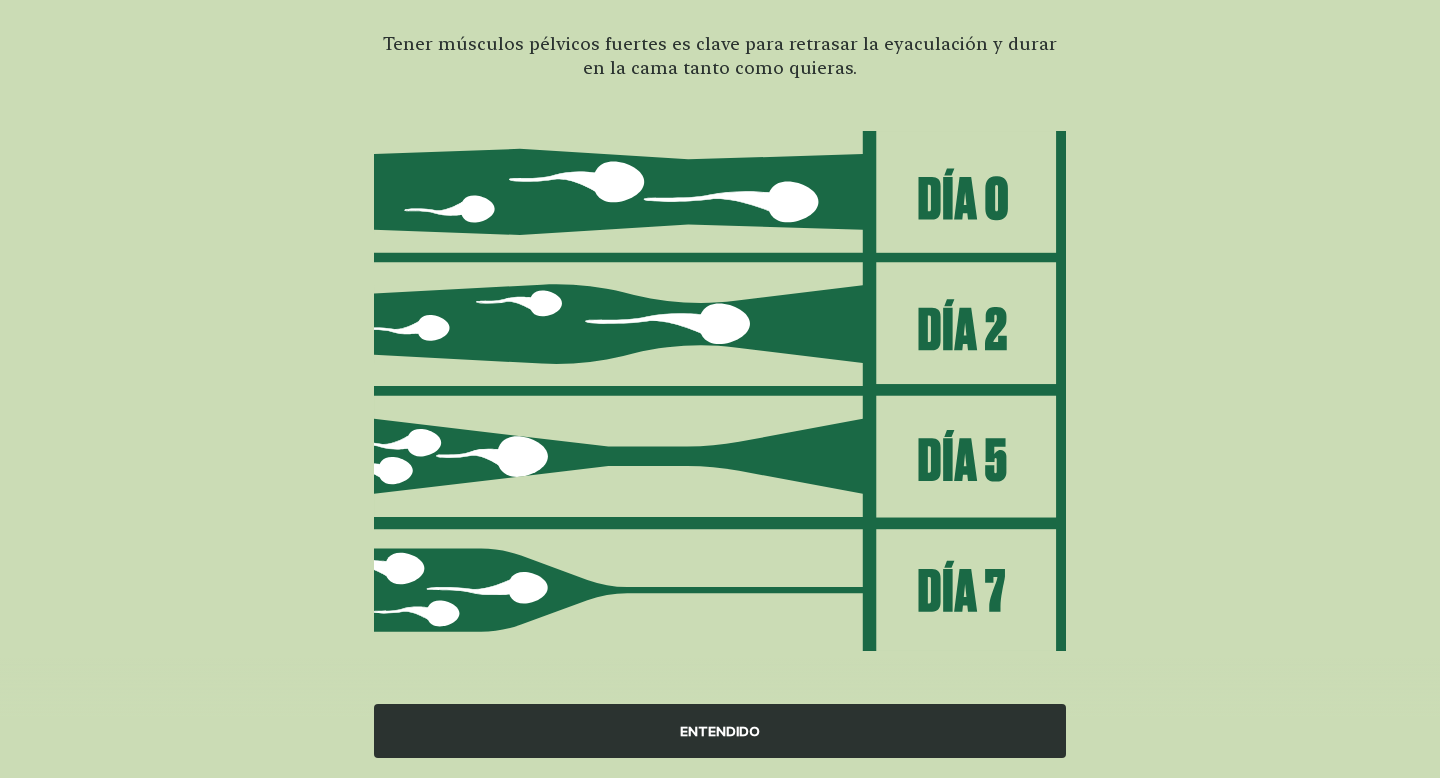 scroll, scrollTop: 150, scrollLeft: 0, axis: vertical 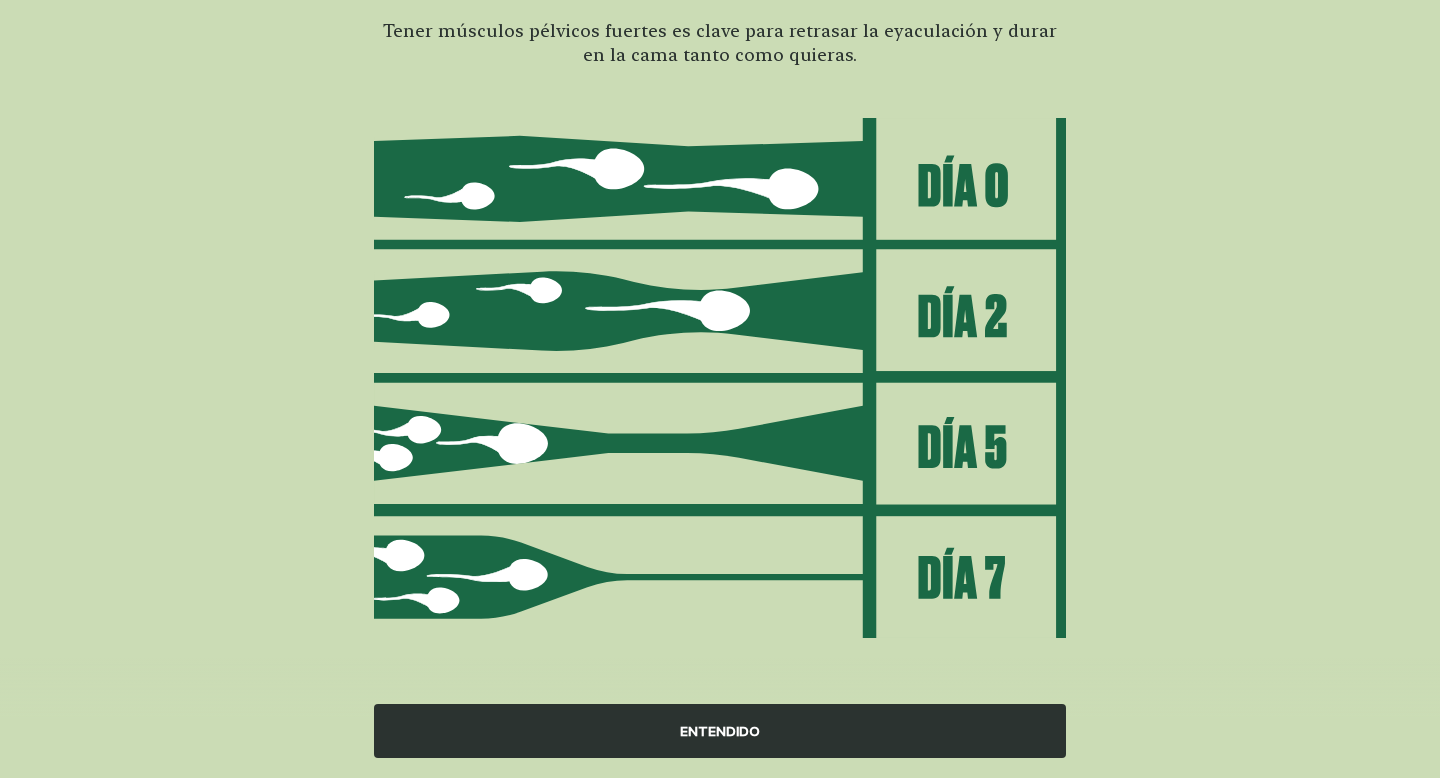 click on "ENTENDIDO" at bounding box center [720, 731] 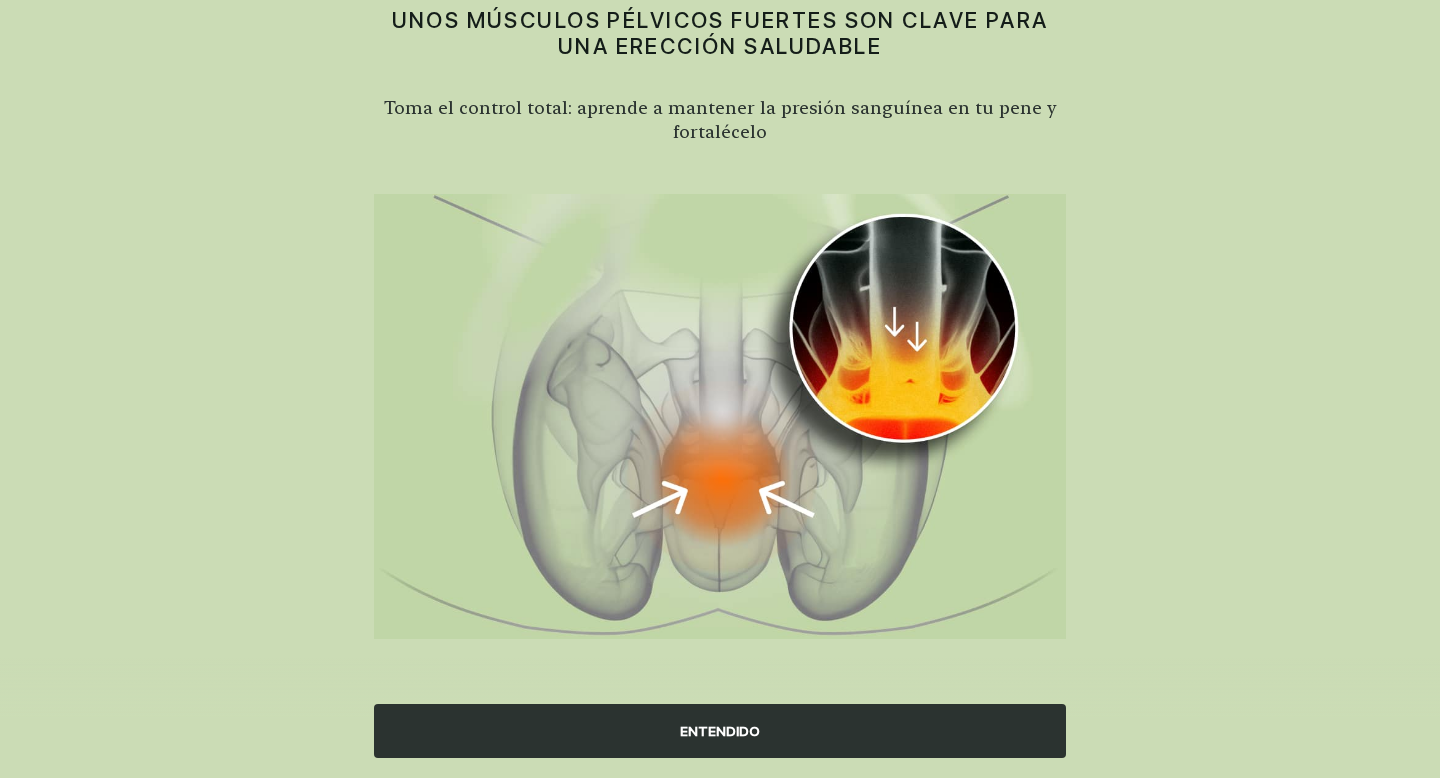 scroll, scrollTop: 72, scrollLeft: 0, axis: vertical 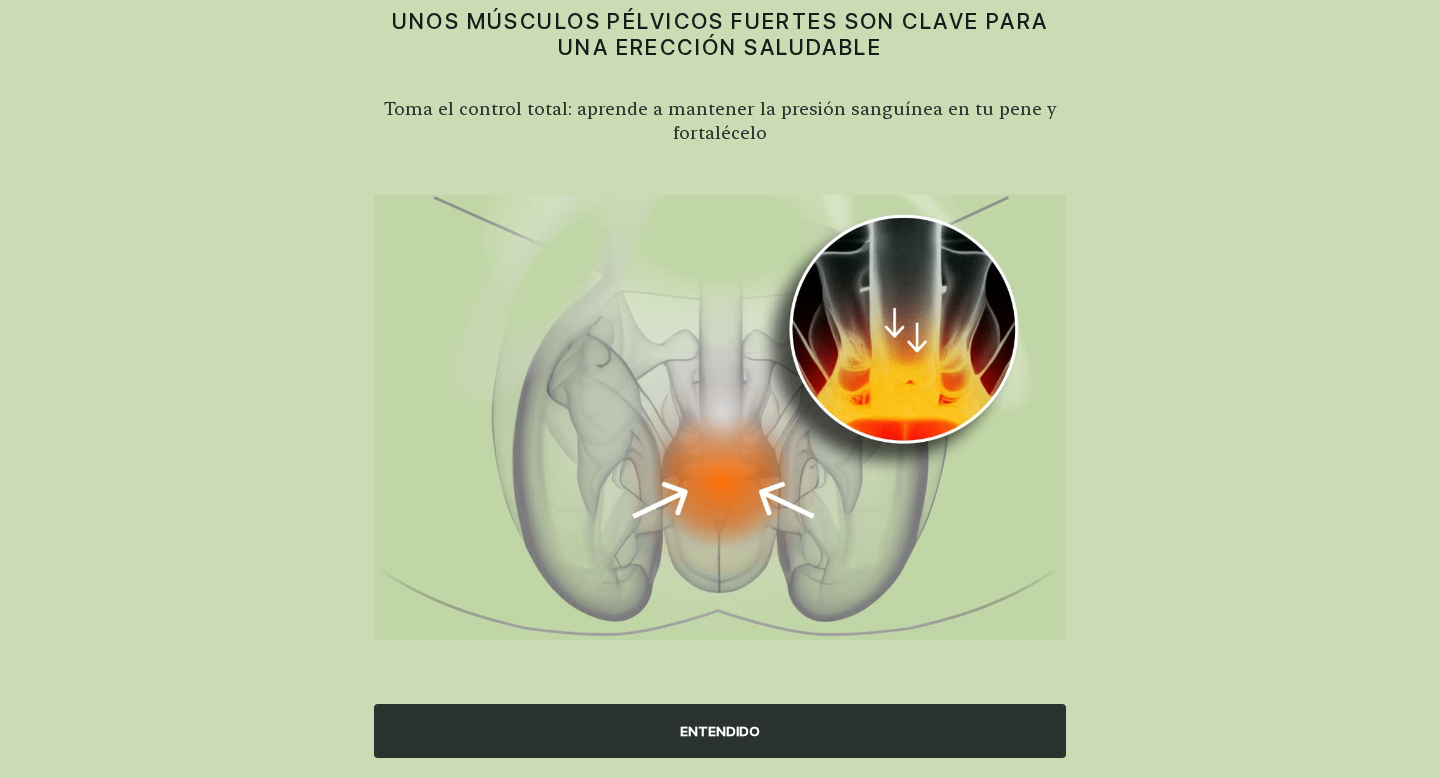 click on "ENTENDIDO" at bounding box center [720, 731] 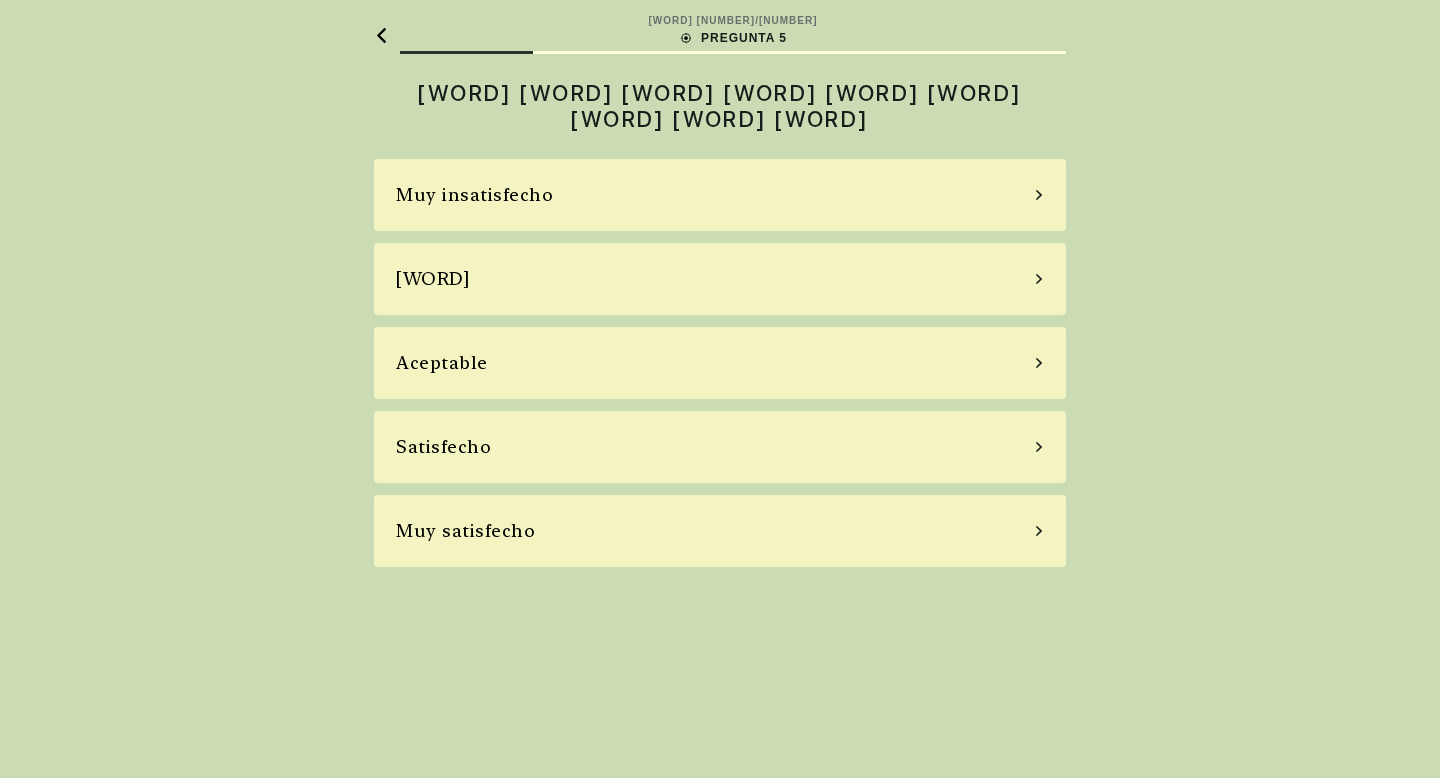 scroll, scrollTop: 0, scrollLeft: 0, axis: both 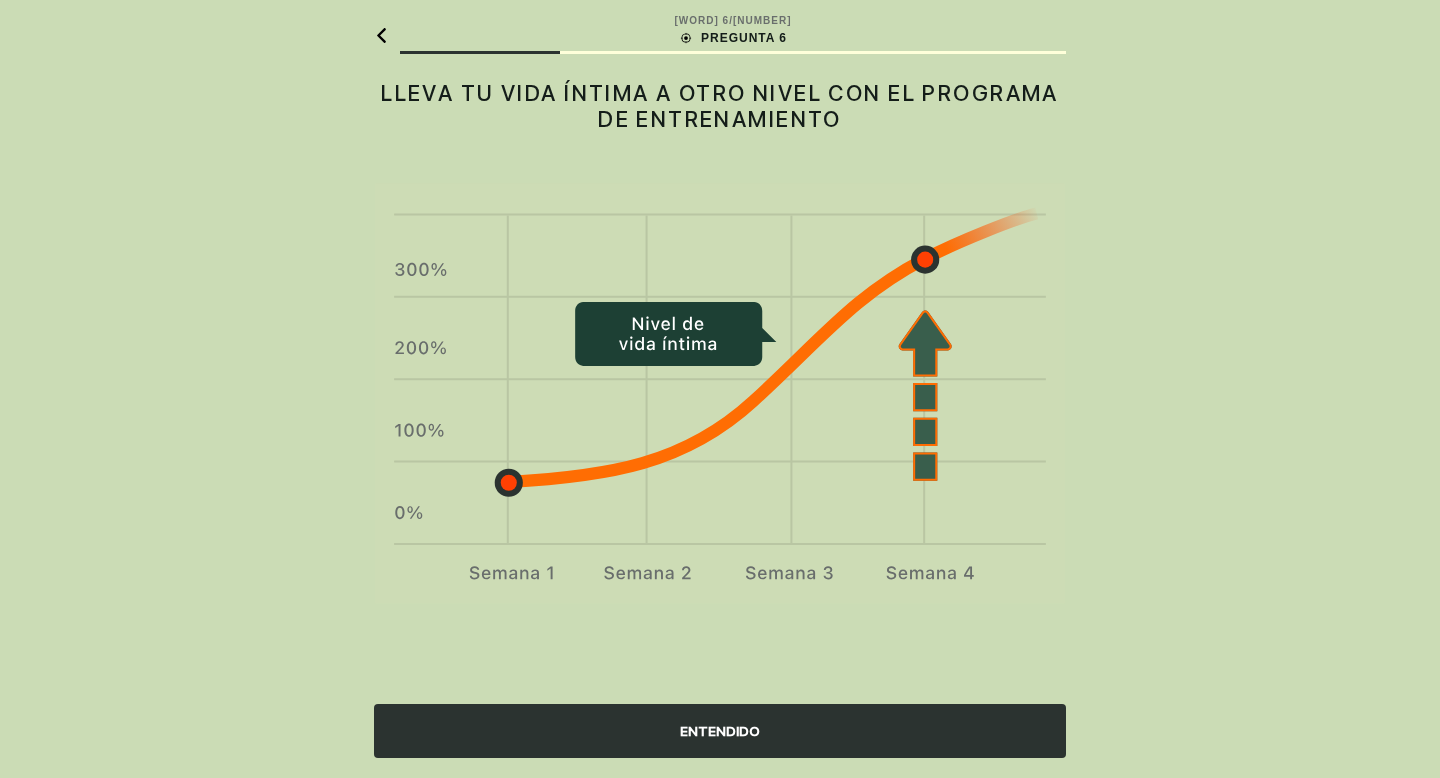 click on "ENTENDIDO" at bounding box center [720, 731] 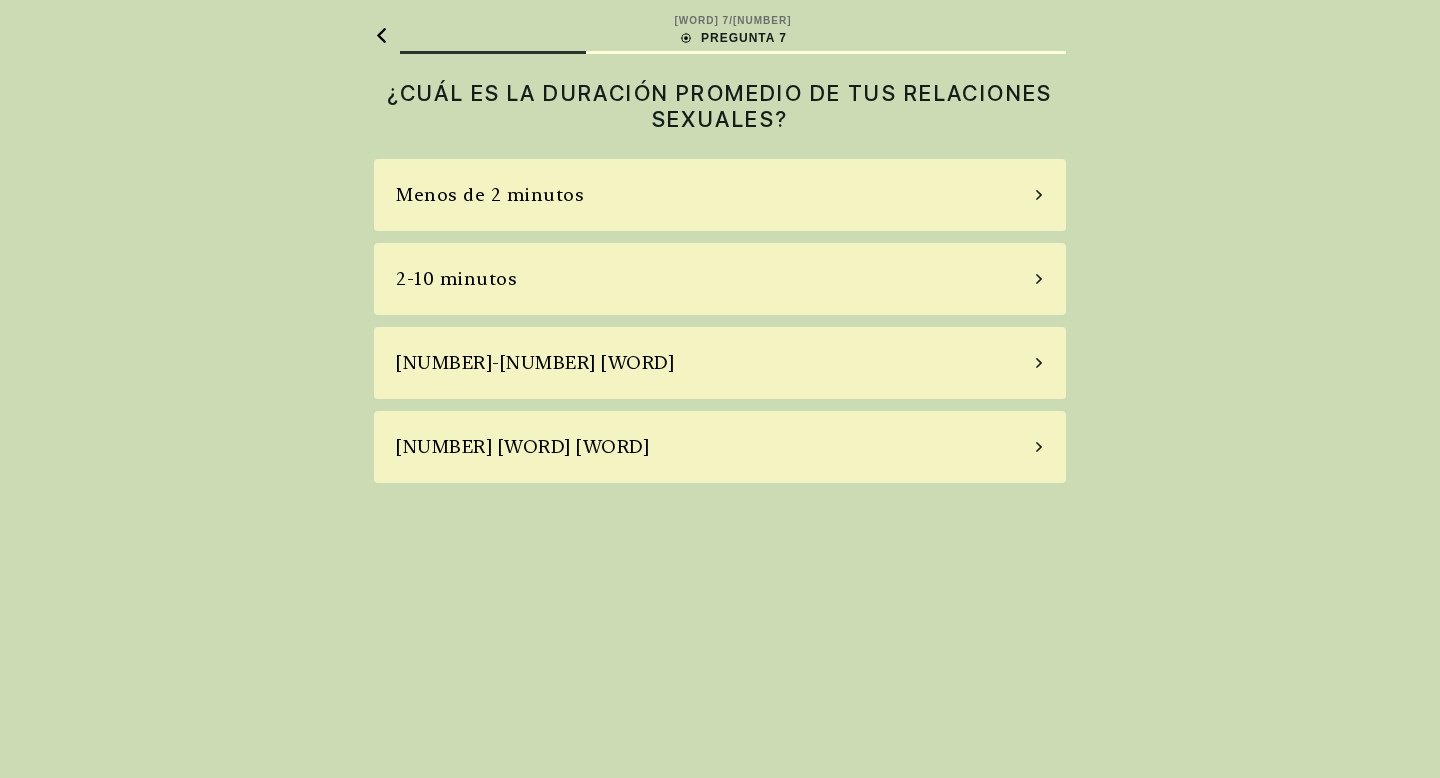 click on "2-10 minutos" at bounding box center [720, 279] 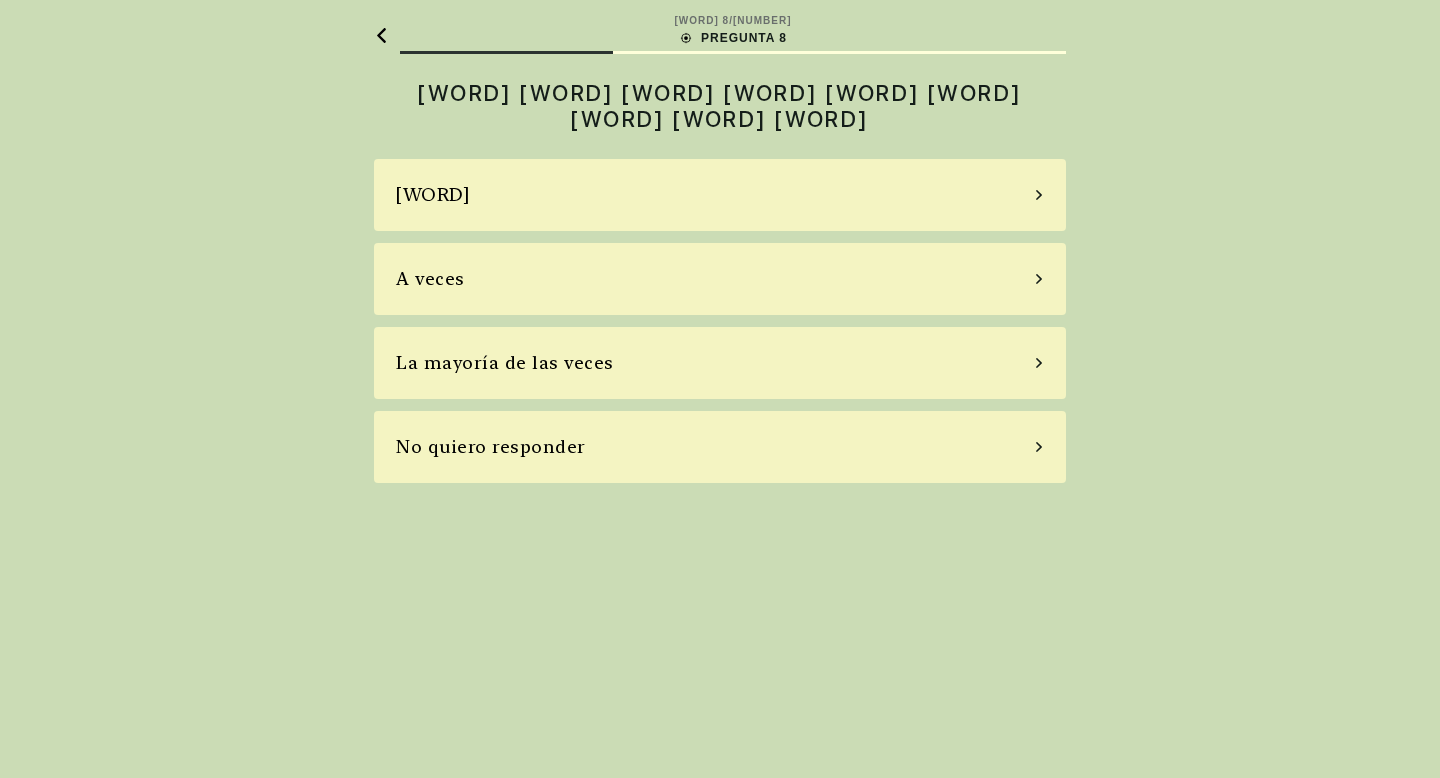 click on "La mayoría de las veces" at bounding box center [720, 363] 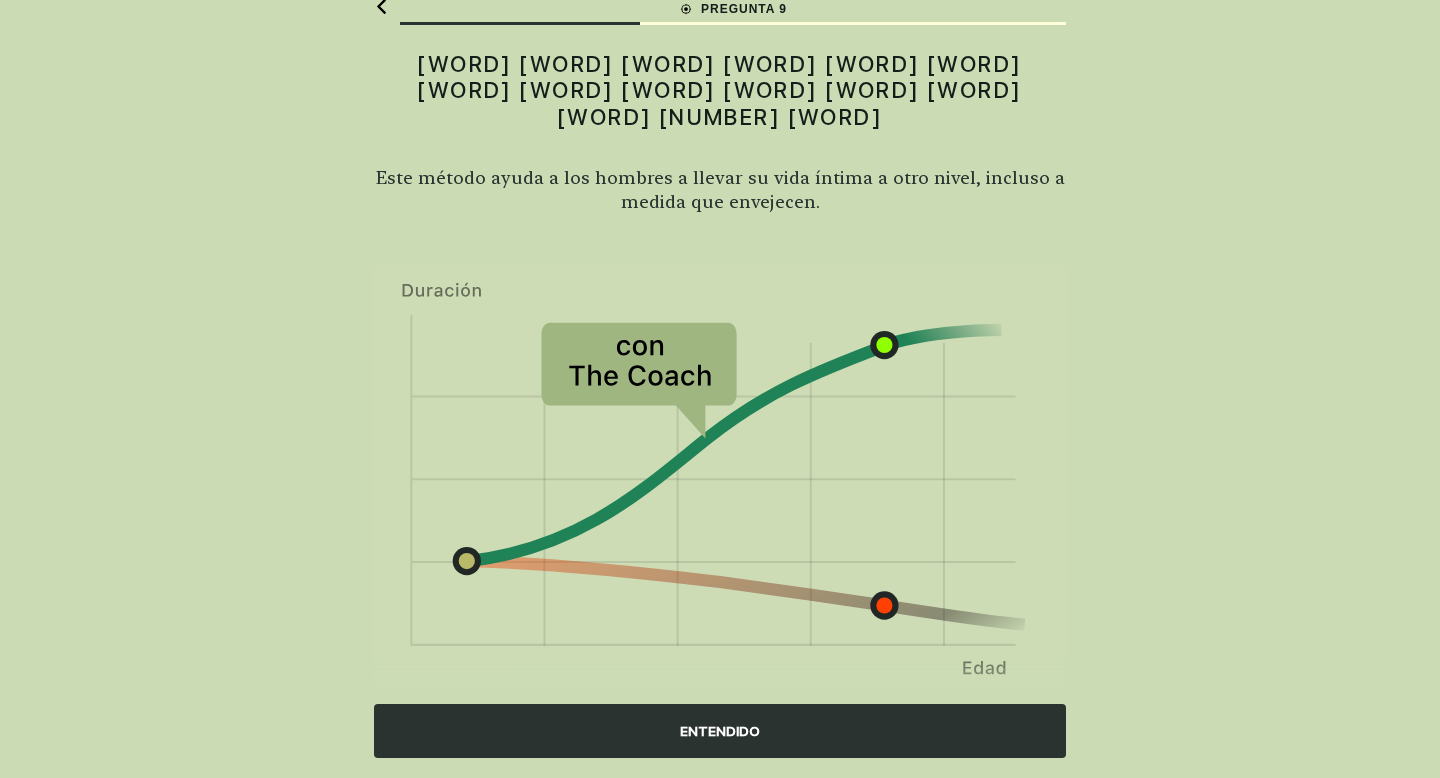 scroll, scrollTop: 32, scrollLeft: 0, axis: vertical 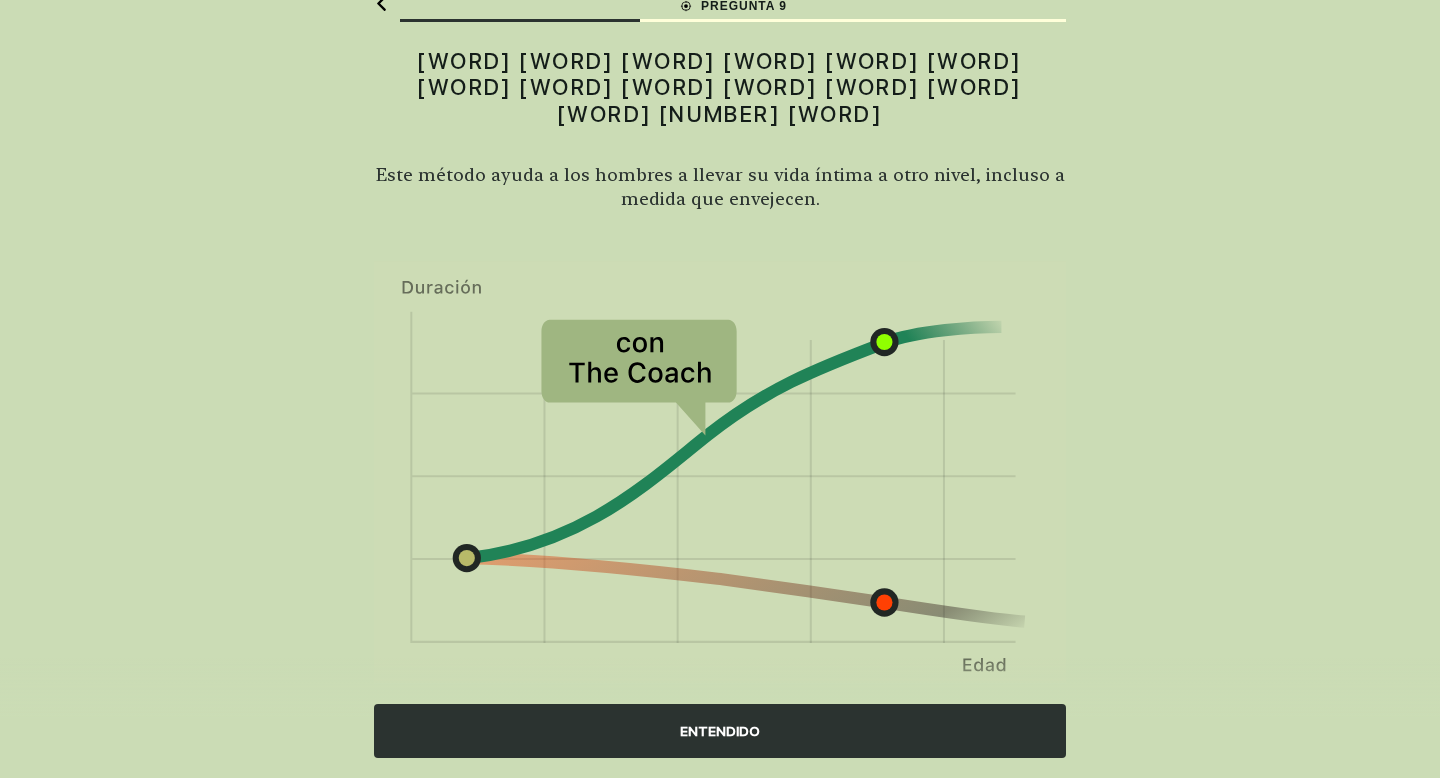 click on "ENTENDIDO" at bounding box center (720, 731) 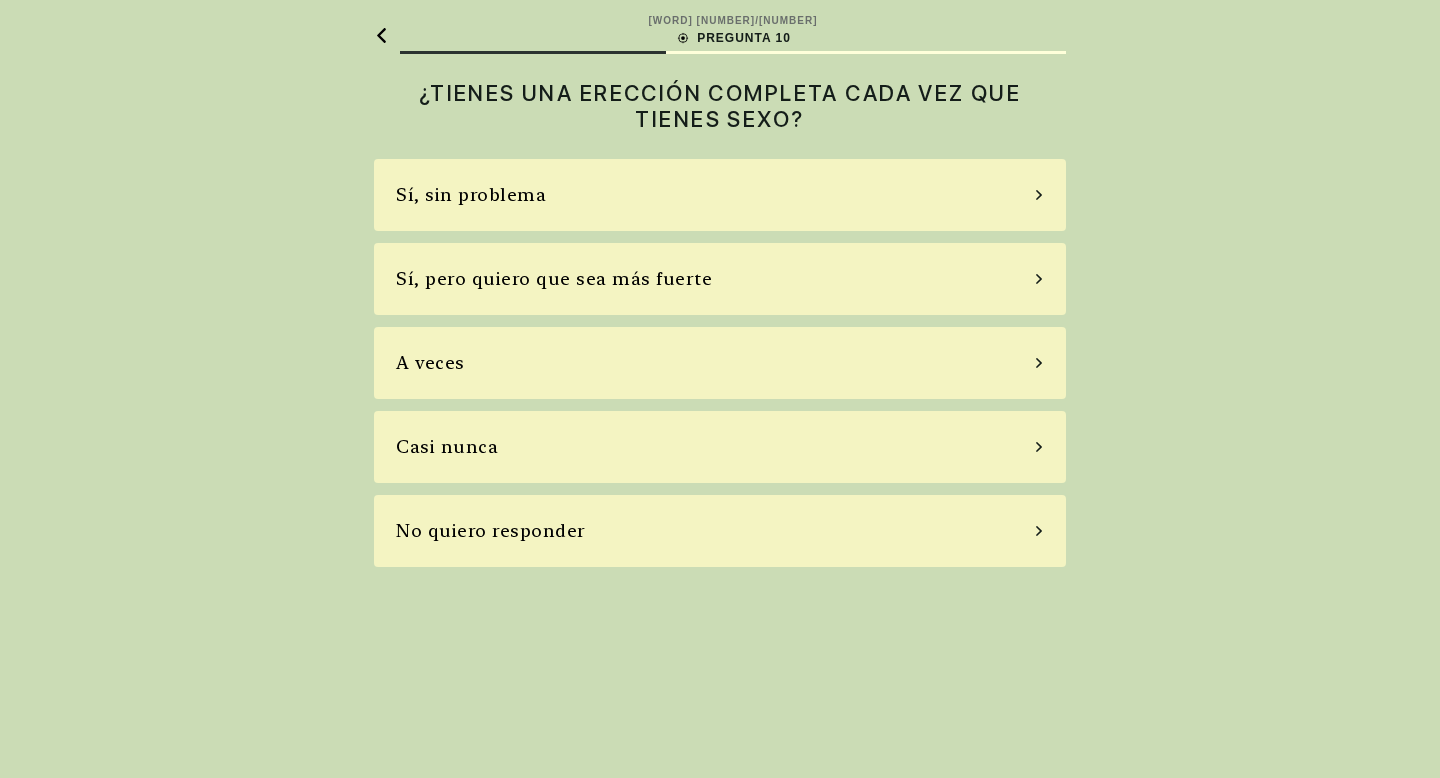 scroll, scrollTop: 0, scrollLeft: 0, axis: both 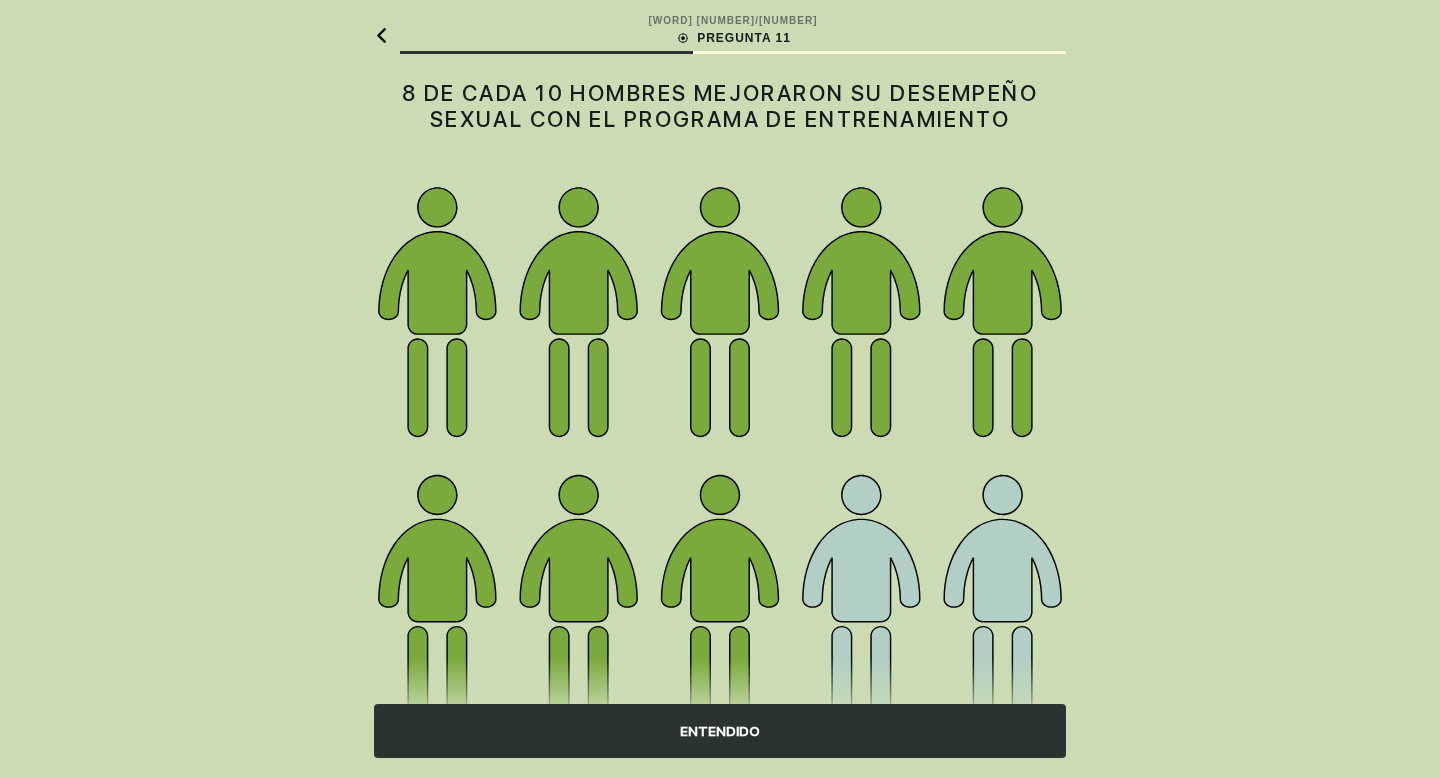 click on "ENTENDIDO" at bounding box center (720, 731) 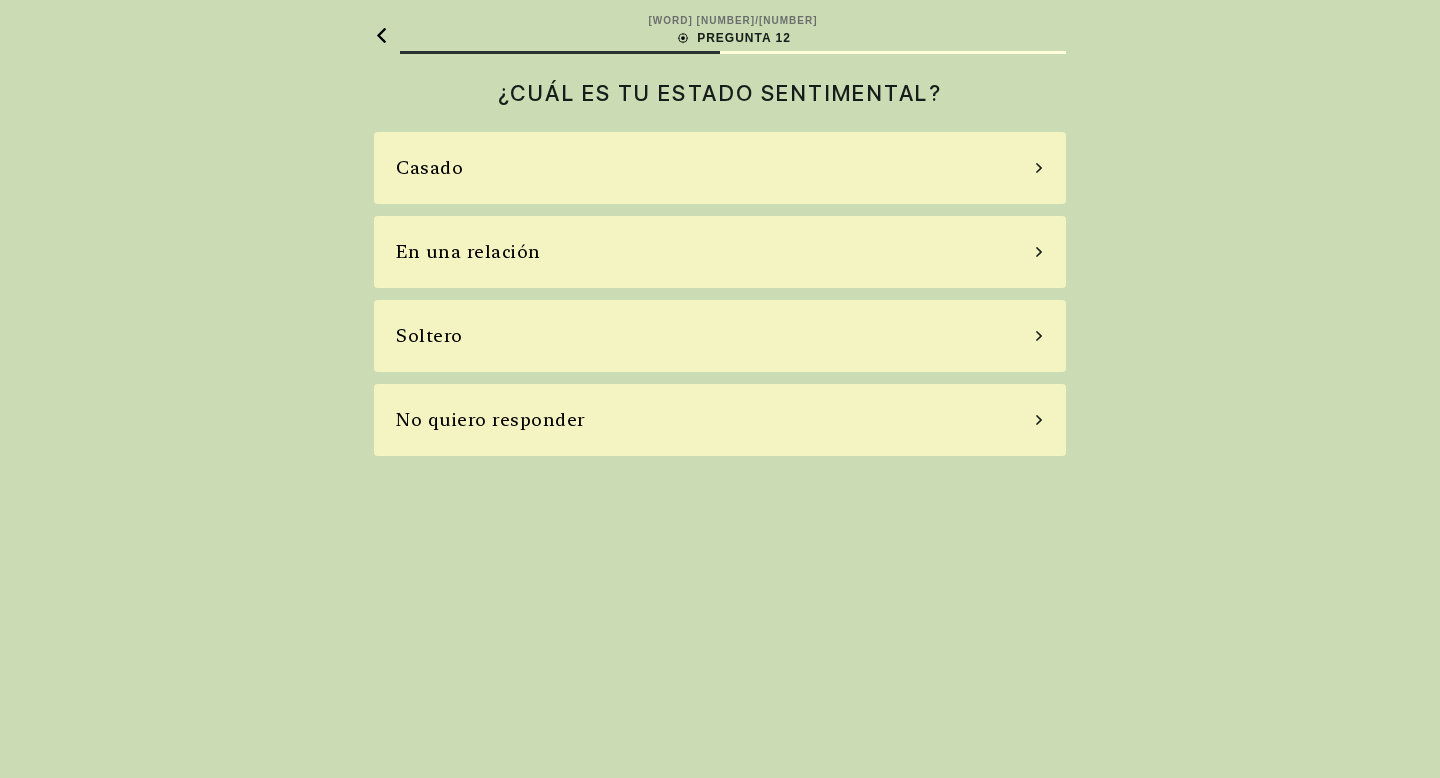 click on "Soltero" at bounding box center (720, 336) 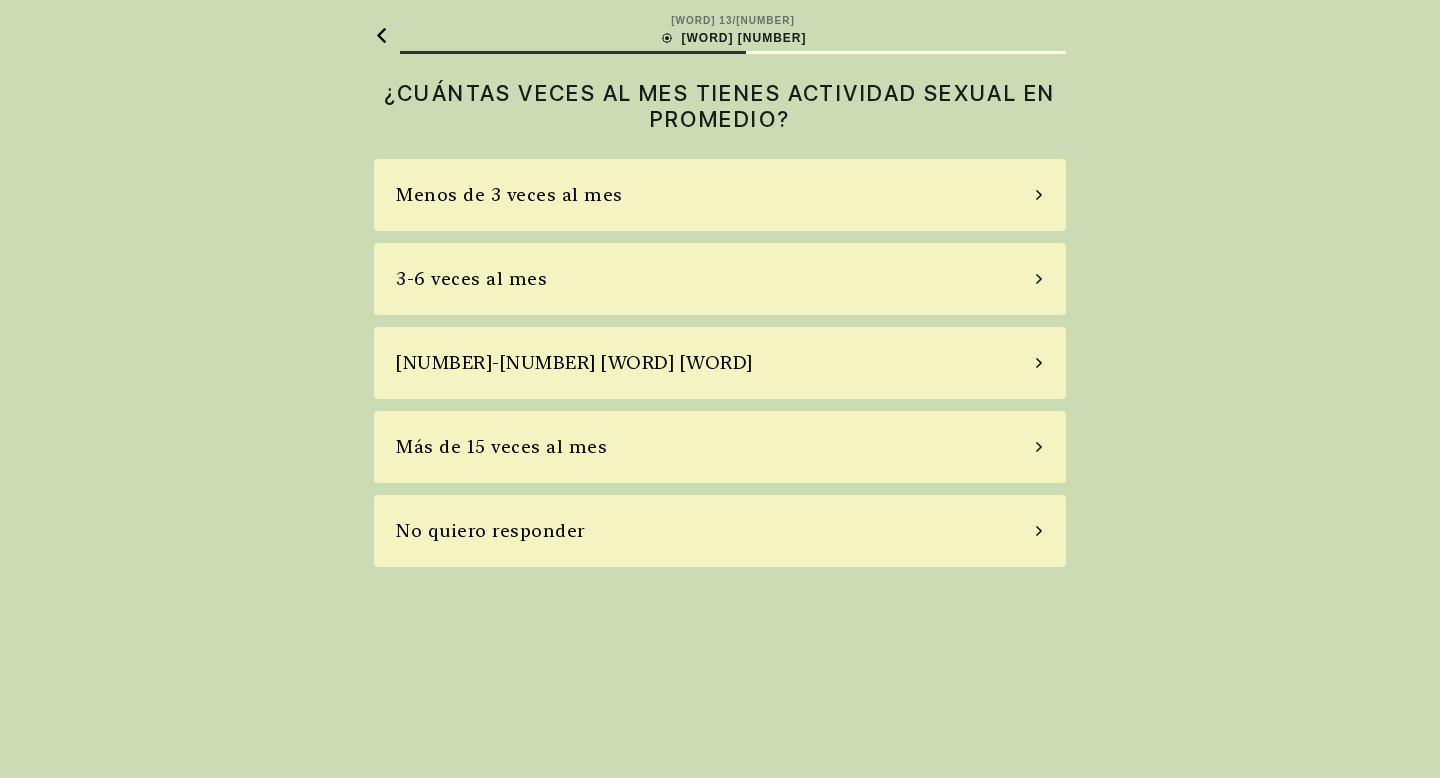 click on "[NUMBER]-[NUMBER] [WORD] [WORD]" at bounding box center [720, 363] 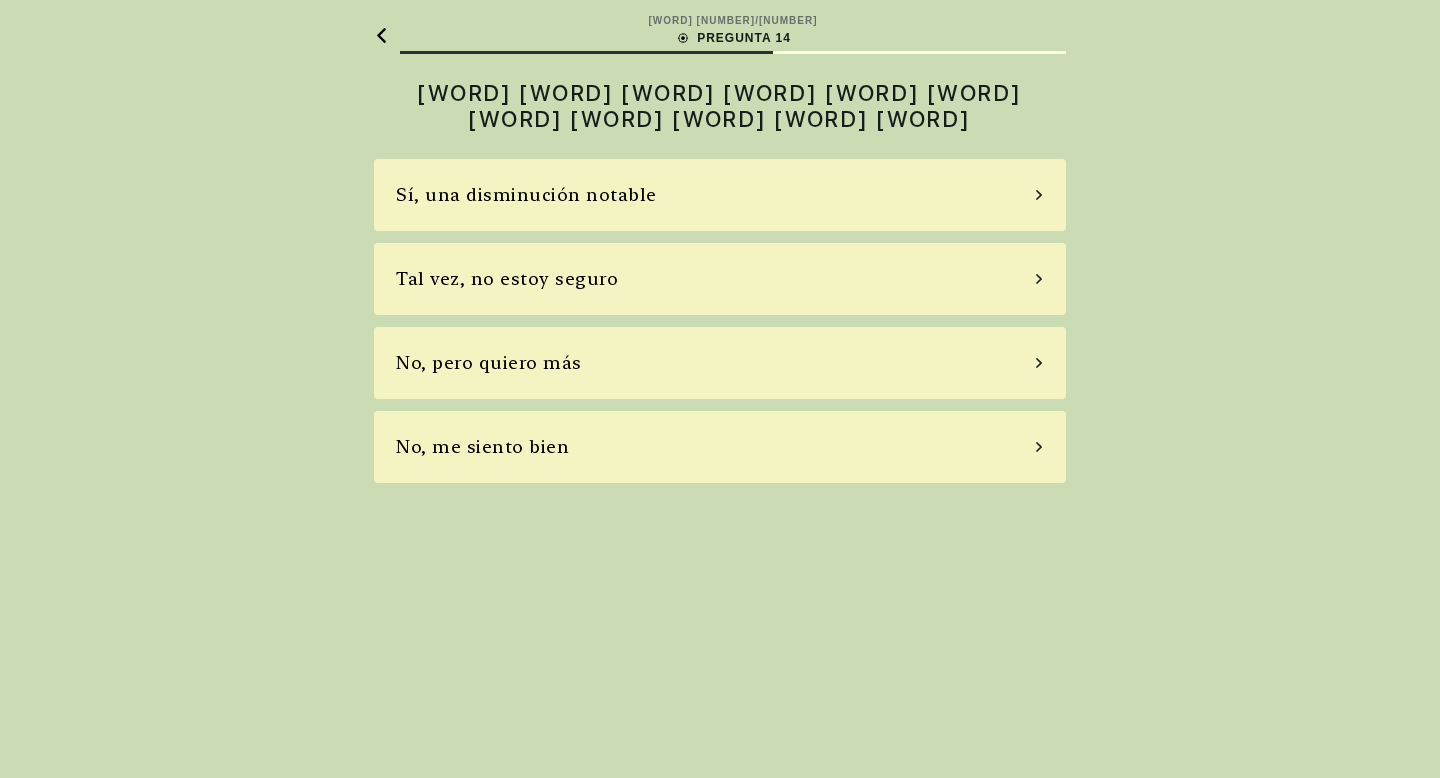 click on "No, pero quiero más" at bounding box center [720, 363] 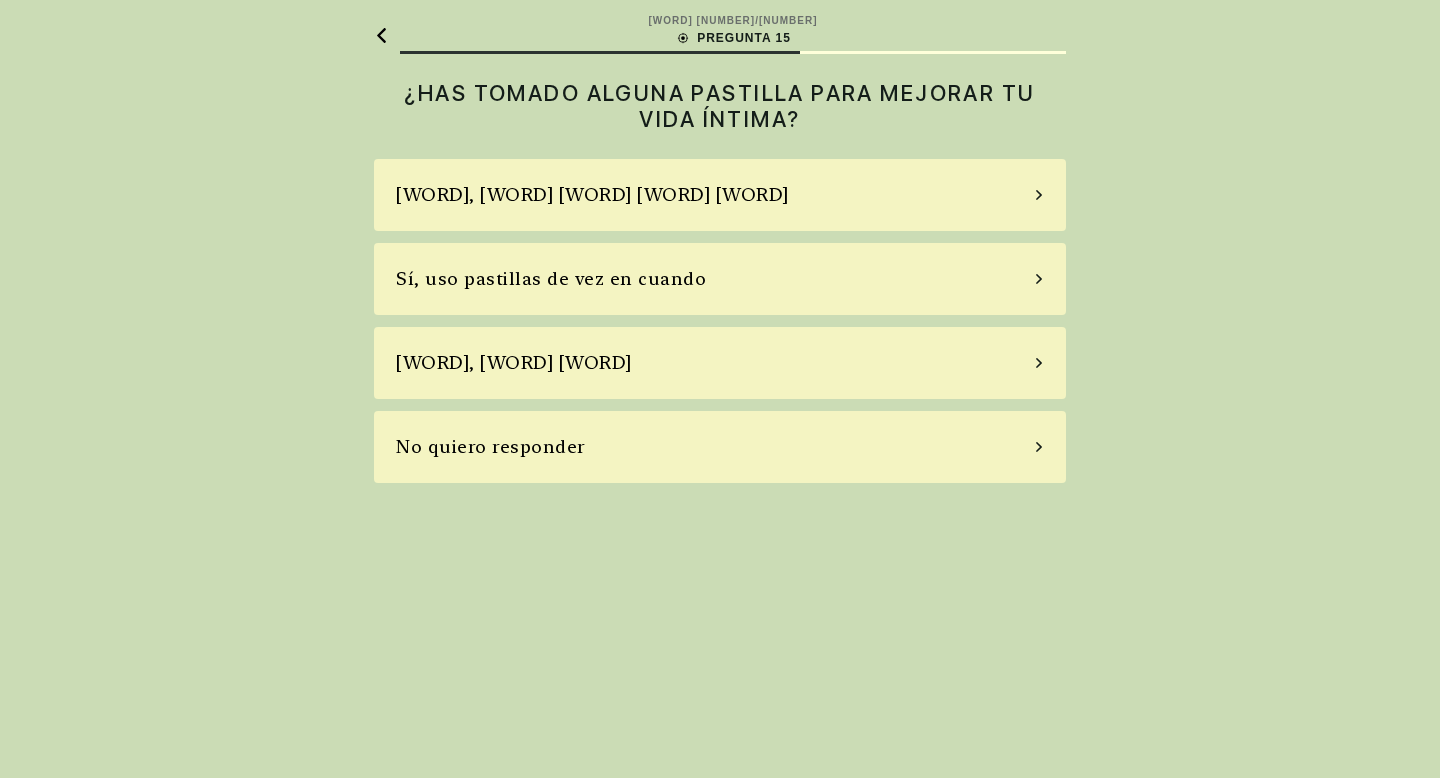 click on "[WORD], [WORD] [WORD]" at bounding box center (720, 363) 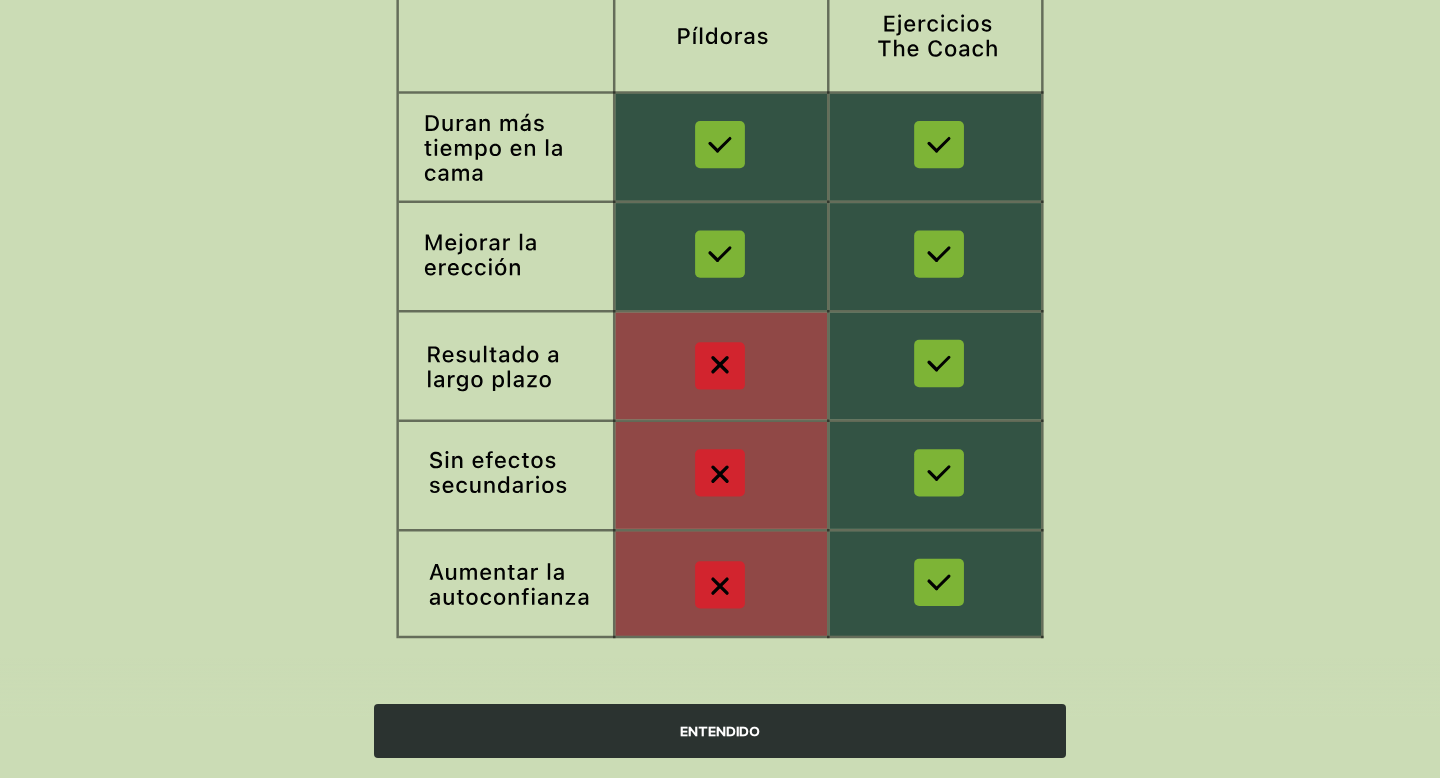 scroll, scrollTop: 278, scrollLeft: 0, axis: vertical 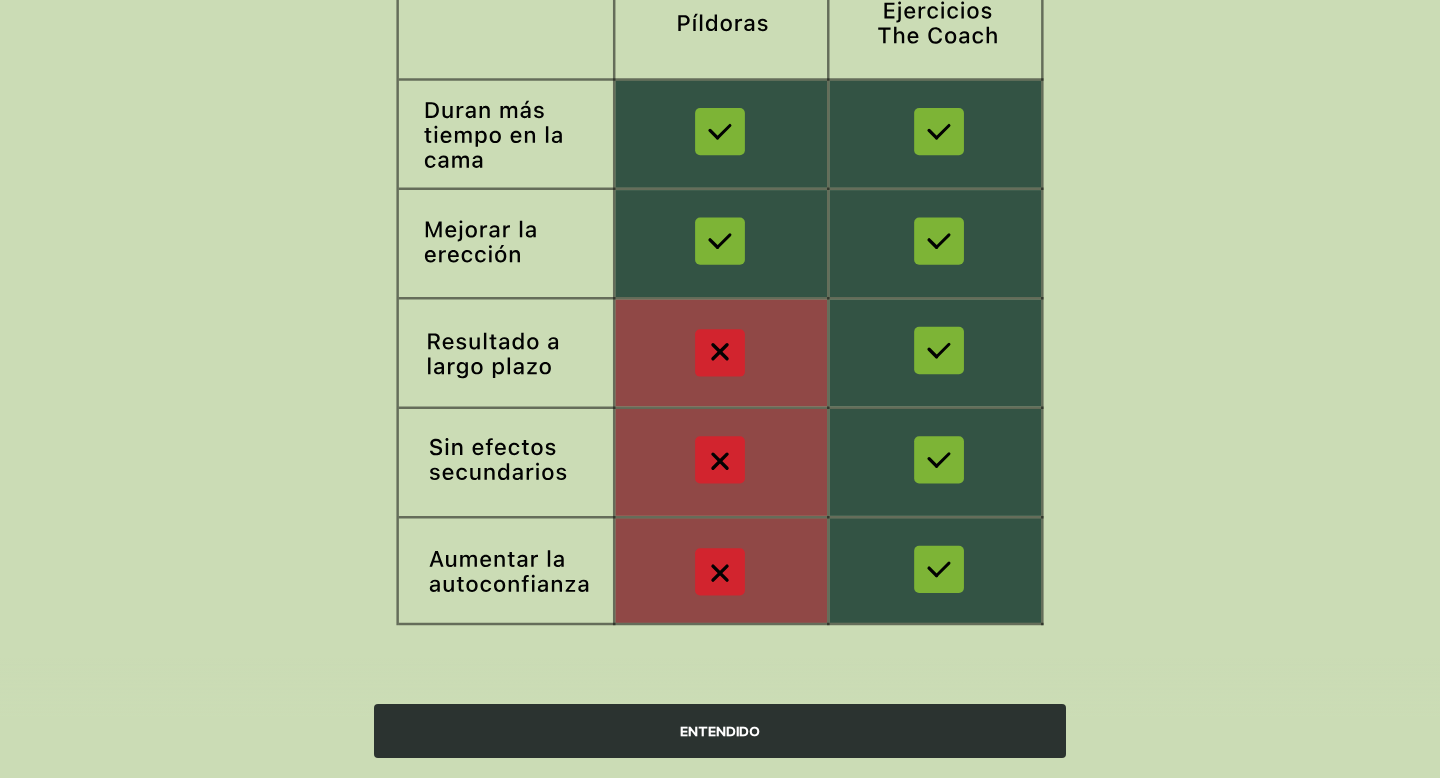 click on "ENTENDIDO" at bounding box center (720, 731) 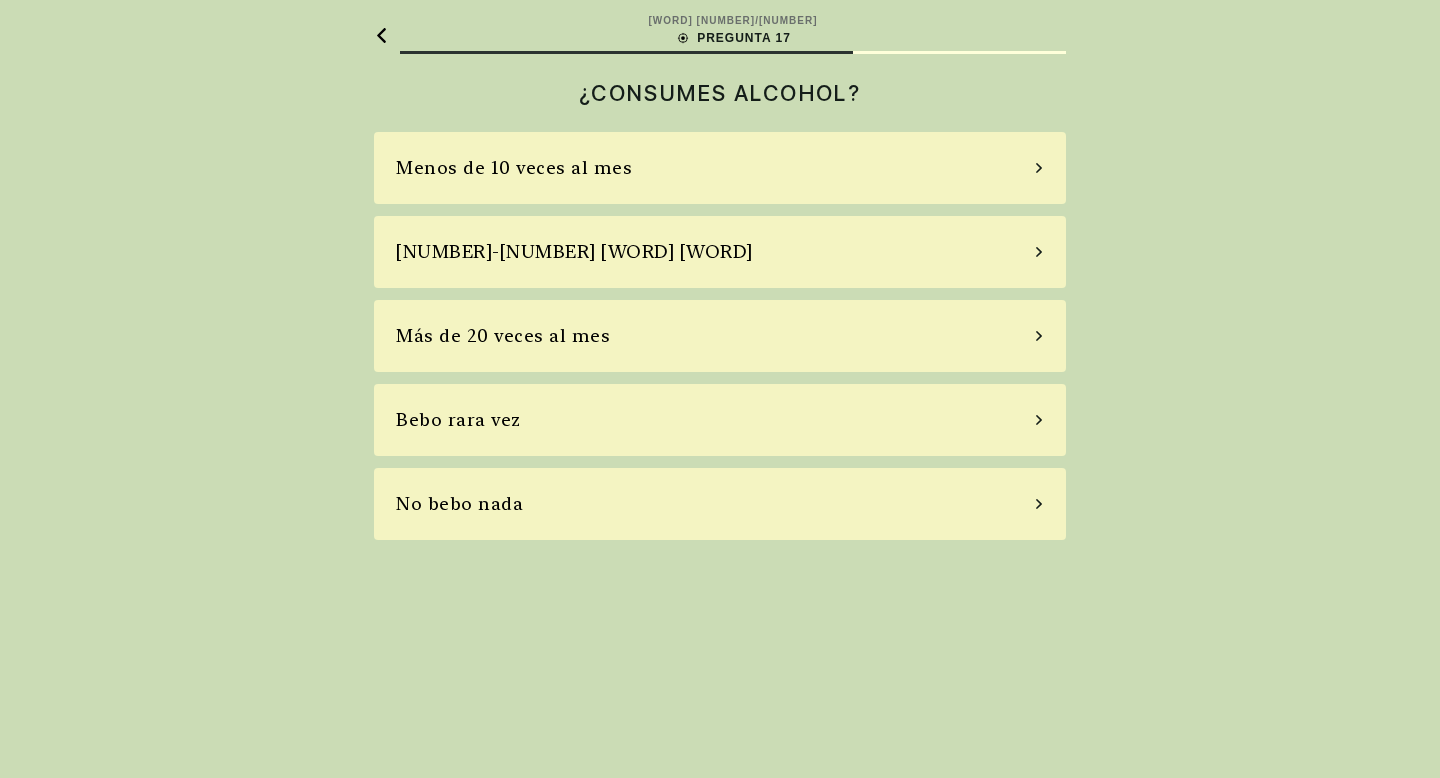 click on "No bebo nada" at bounding box center (720, 504) 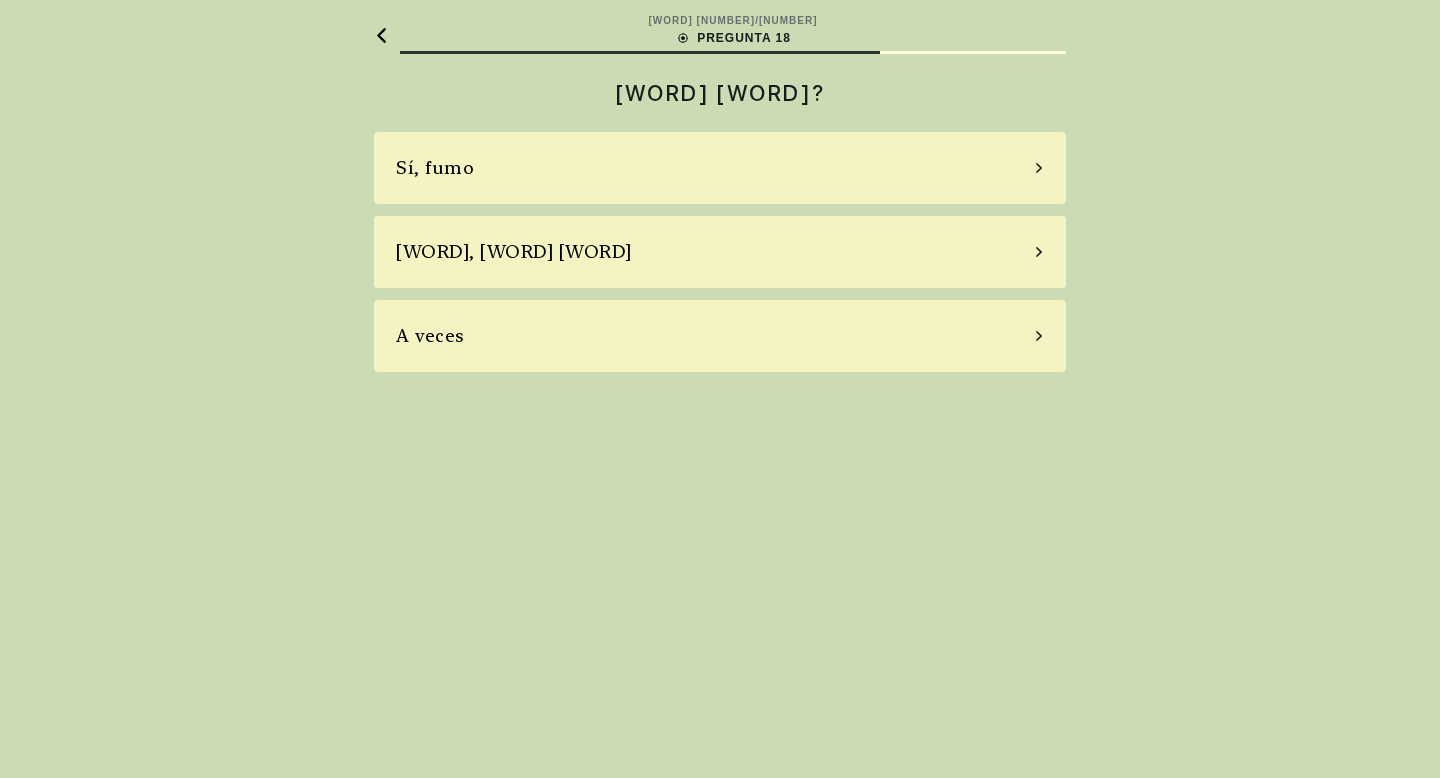 click on "[WORD], [WORD] [WORD]" at bounding box center [720, 252] 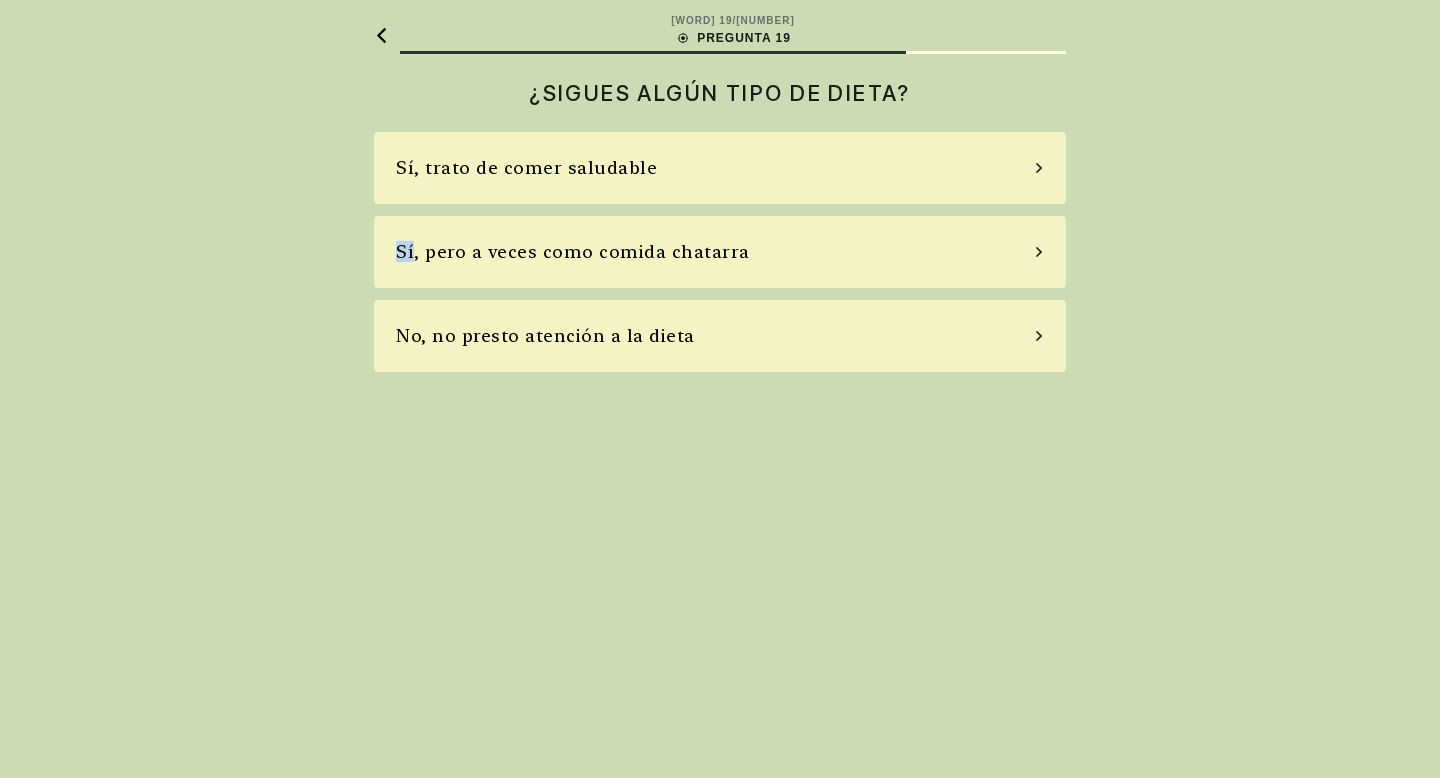 click on "Sí, pero a veces como comida chatarra" at bounding box center (720, 252) 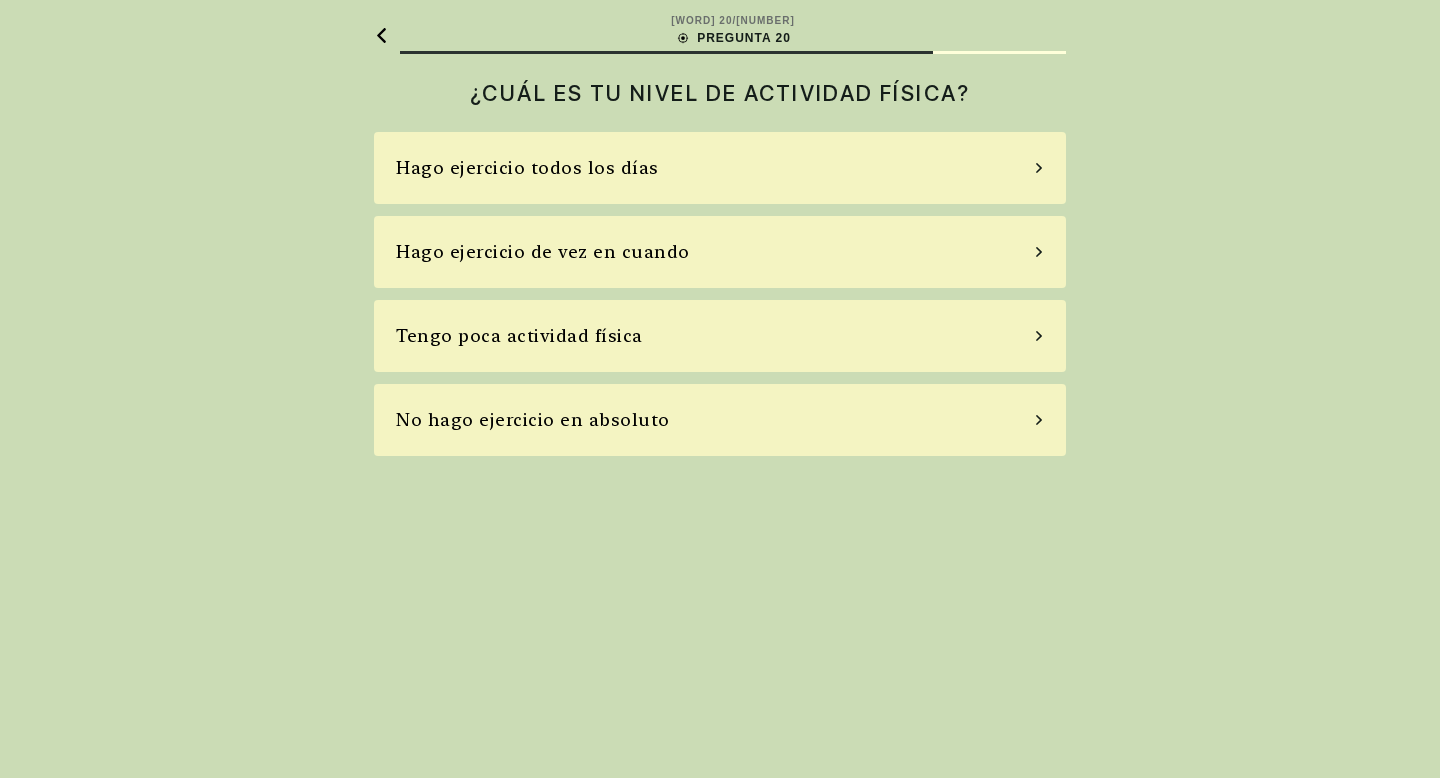 click 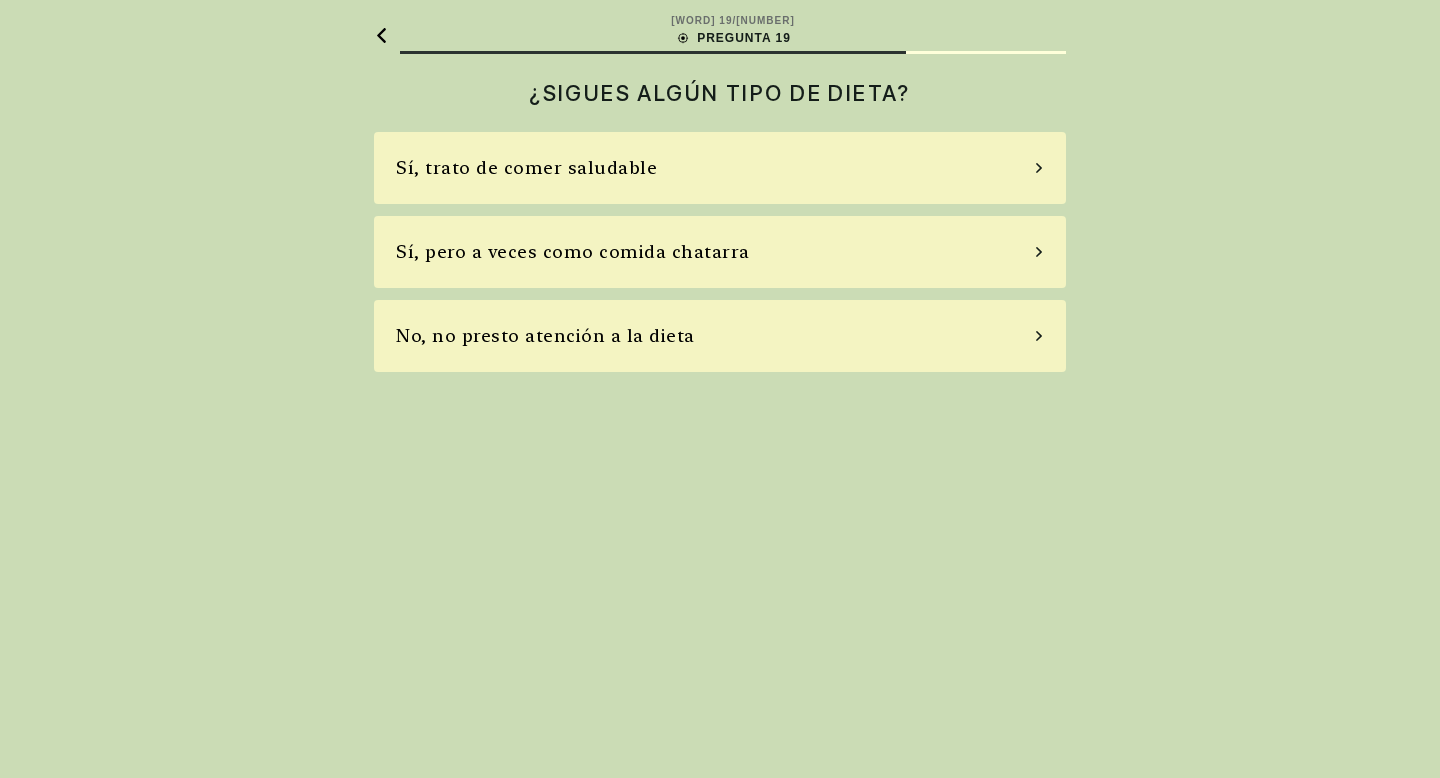 click on "Sí, trato de comer saludable" at bounding box center (720, 168) 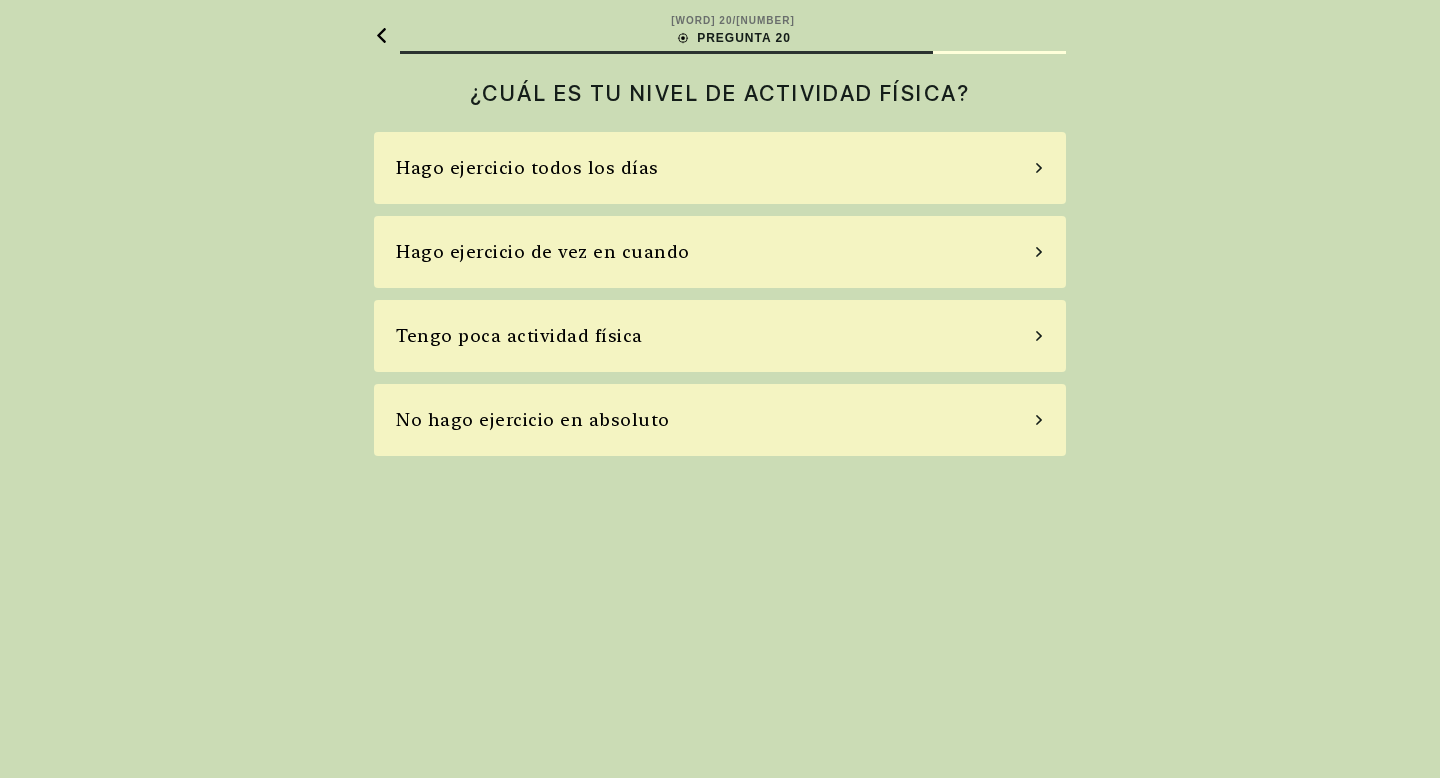 click on "Hago ejercicio todos los días" at bounding box center [720, 168] 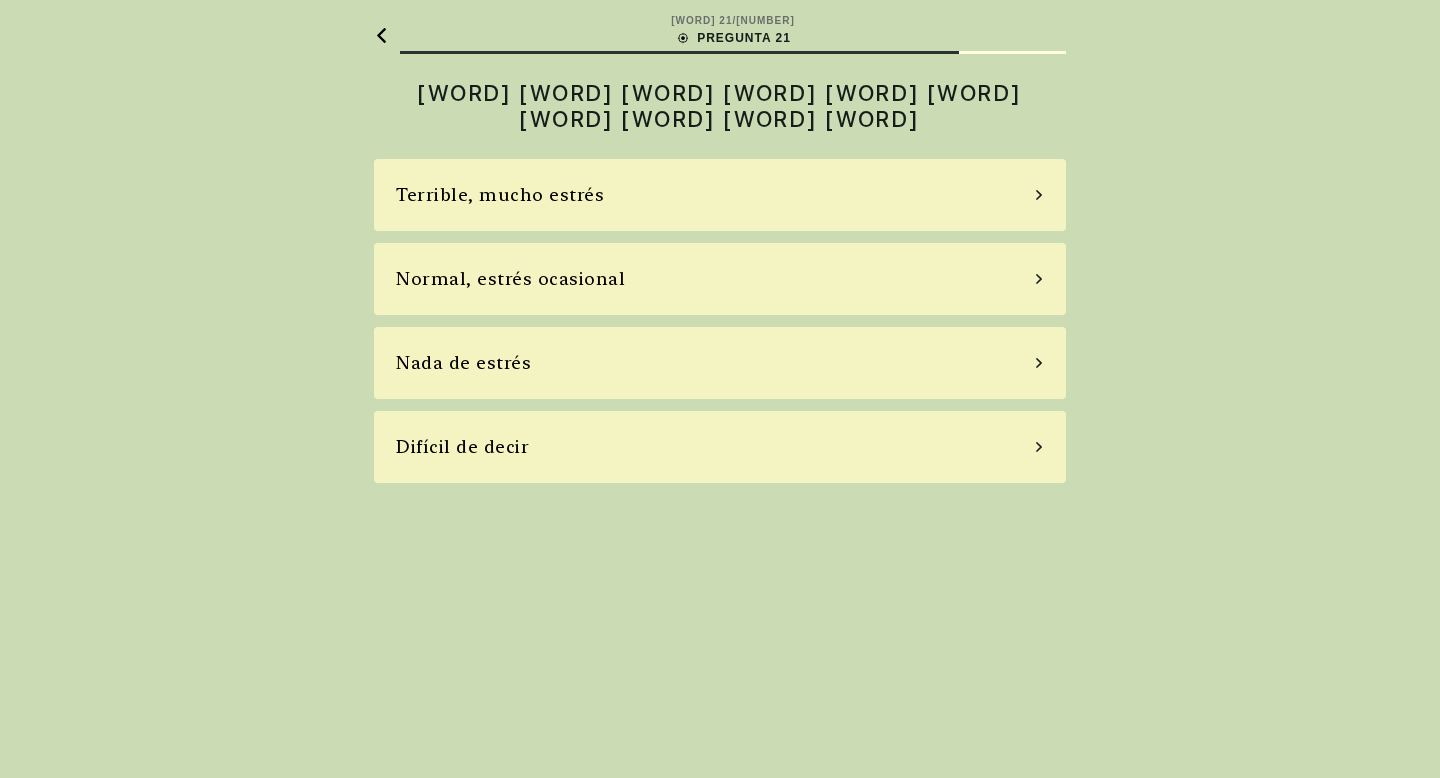 click on "Normal, estrés ocasional" at bounding box center [720, 279] 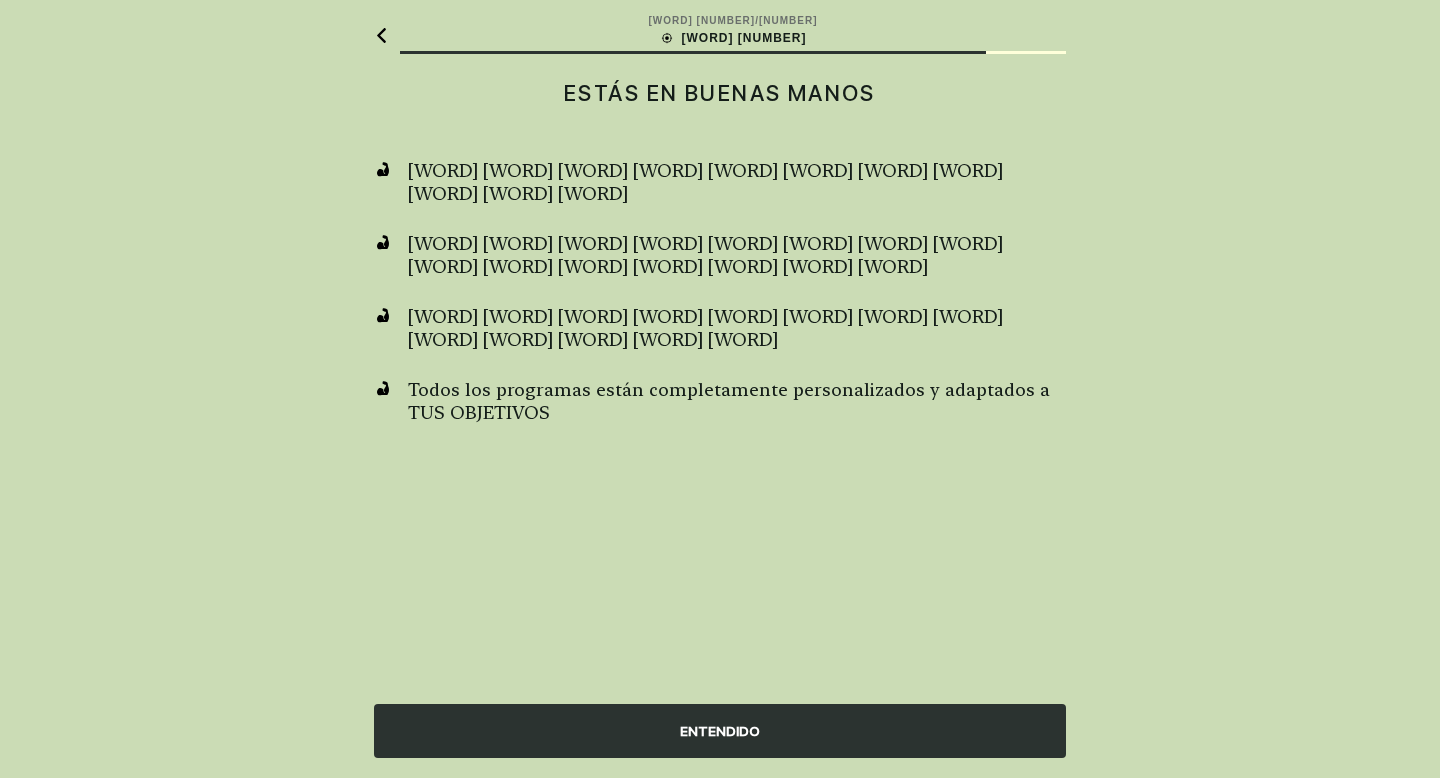 click on "ENTENDIDO" at bounding box center (720, 731) 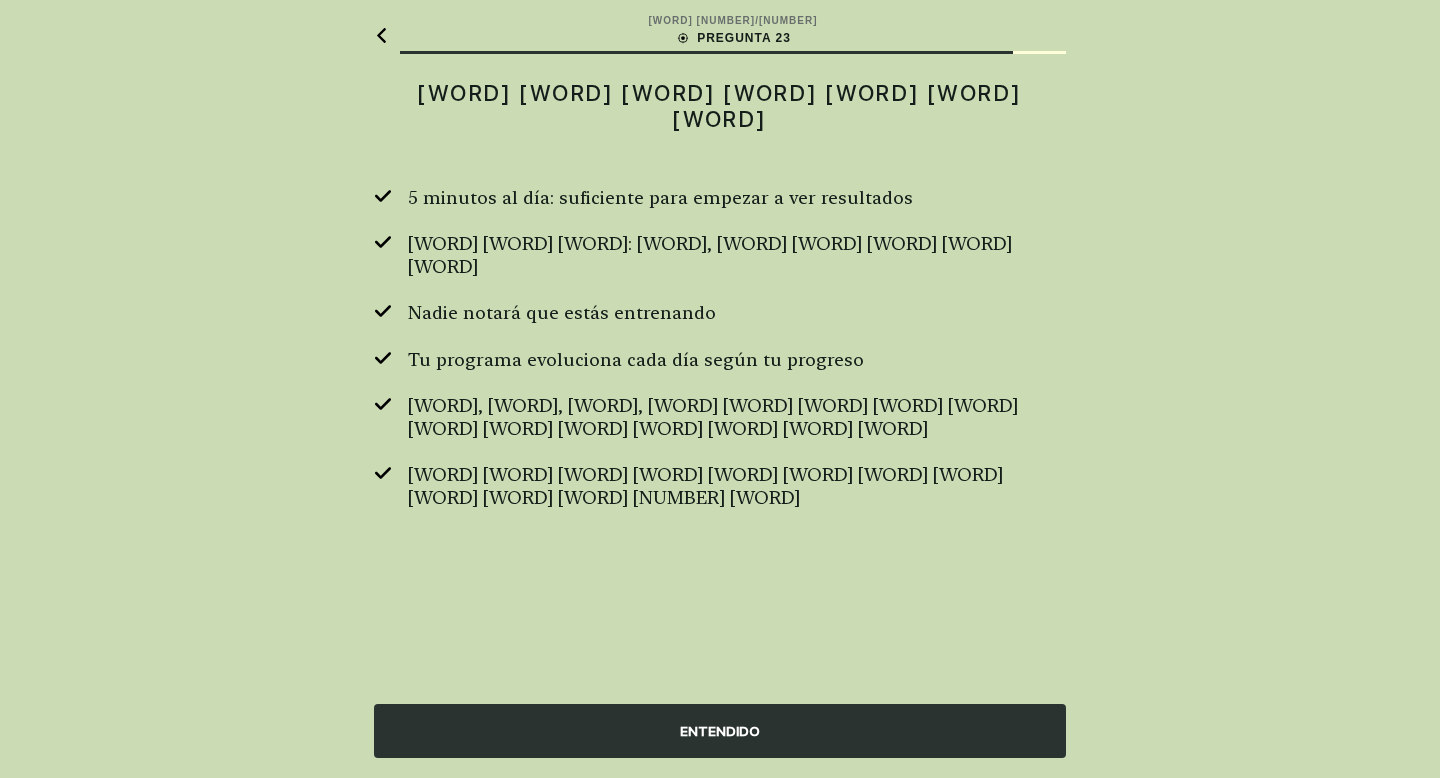 click on "ENTENDIDO" at bounding box center [720, 731] 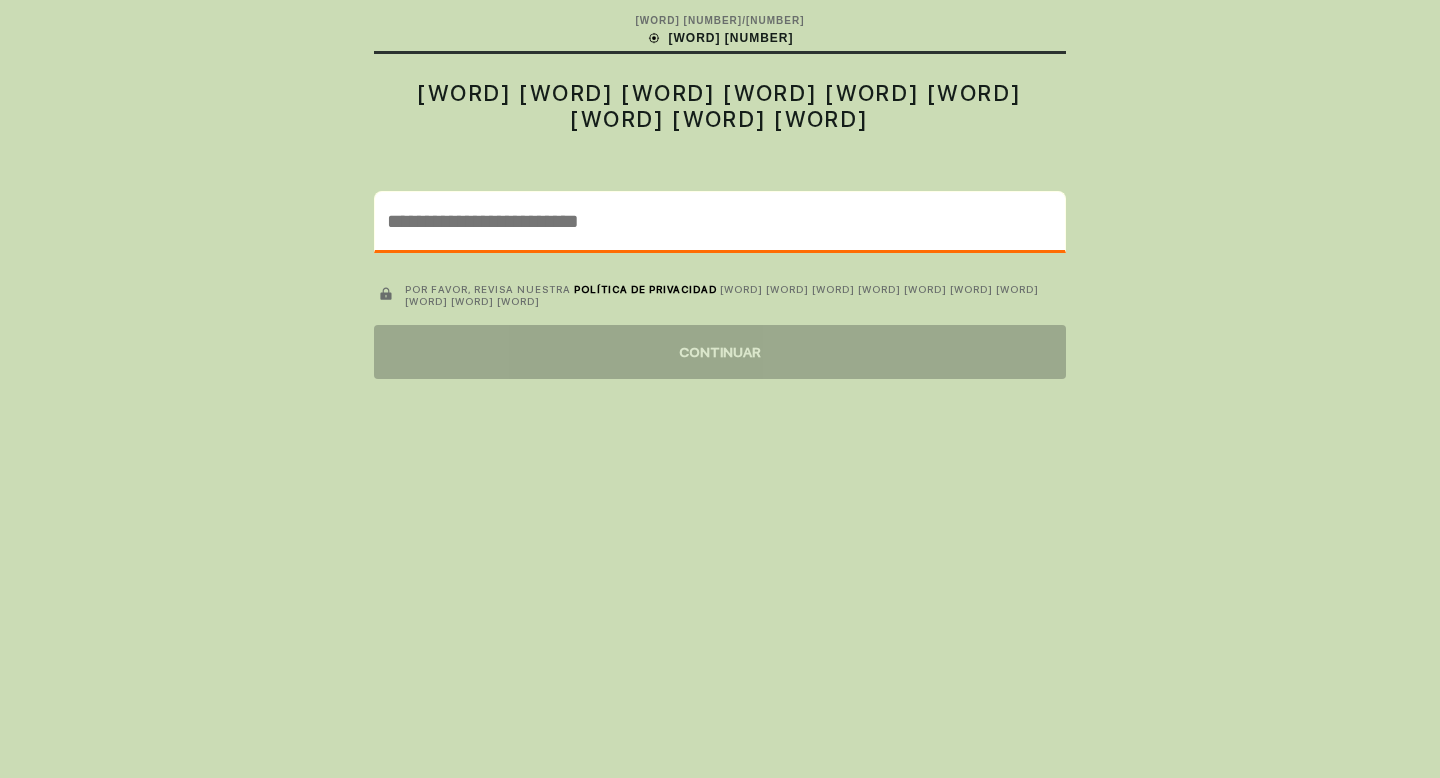 click at bounding box center [720, 221] 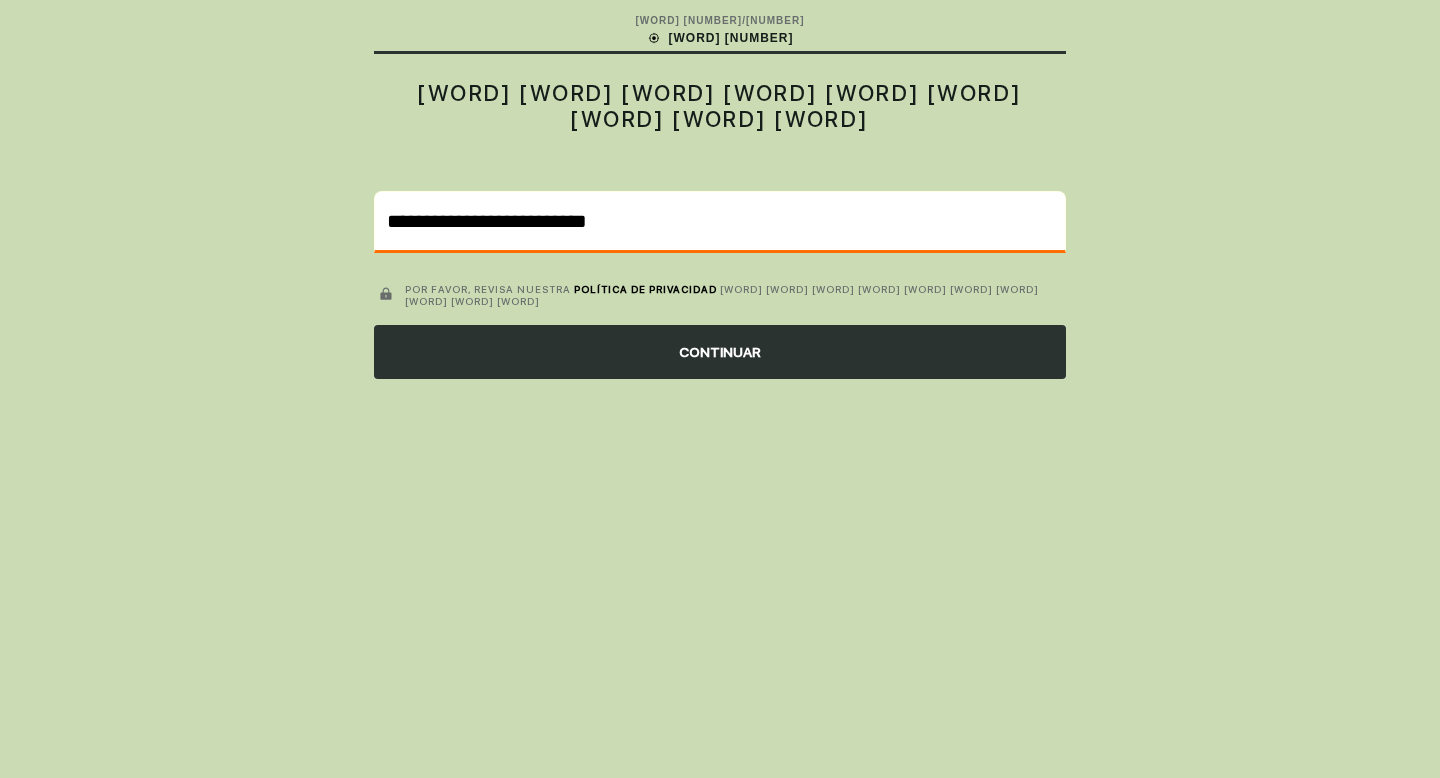type on "**********" 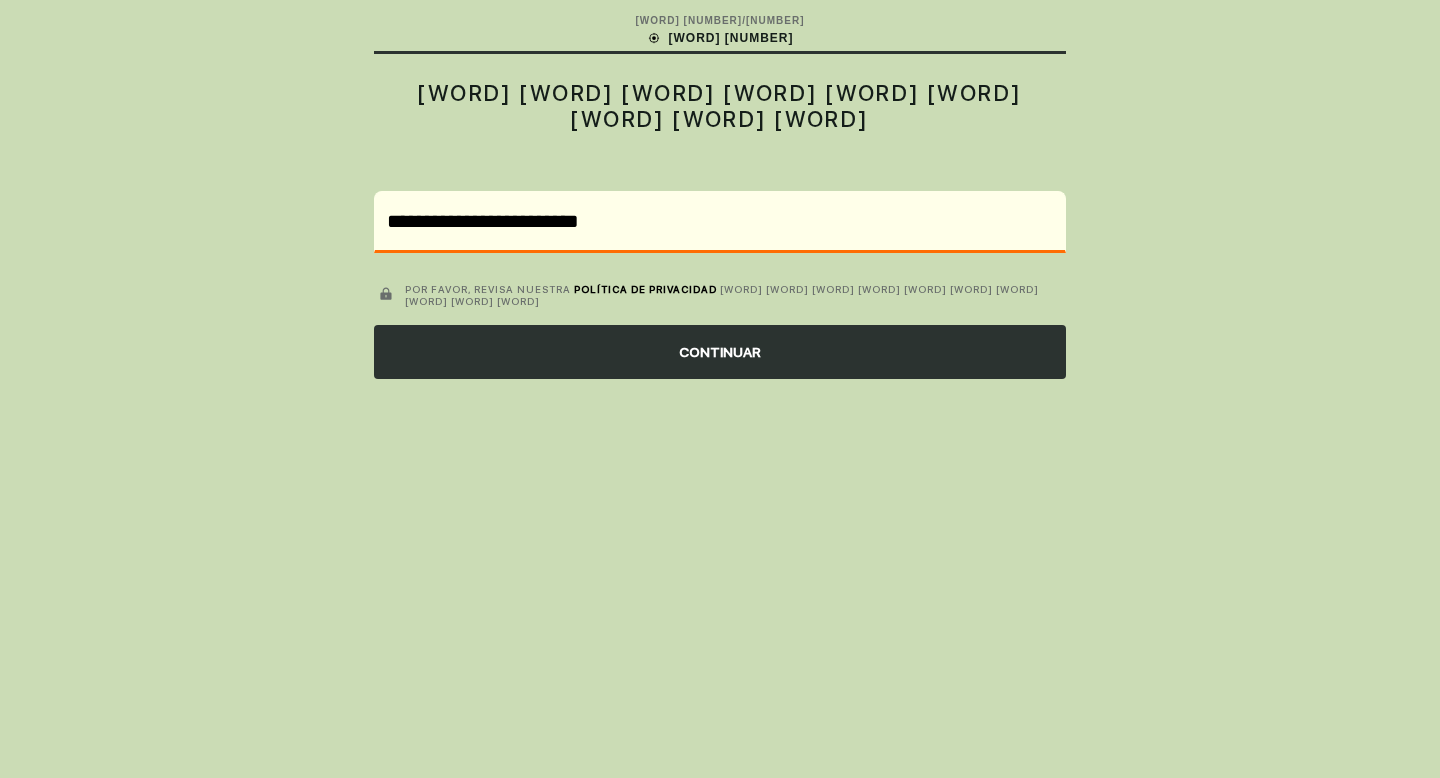click on "CONTINUAR" at bounding box center (720, 352) 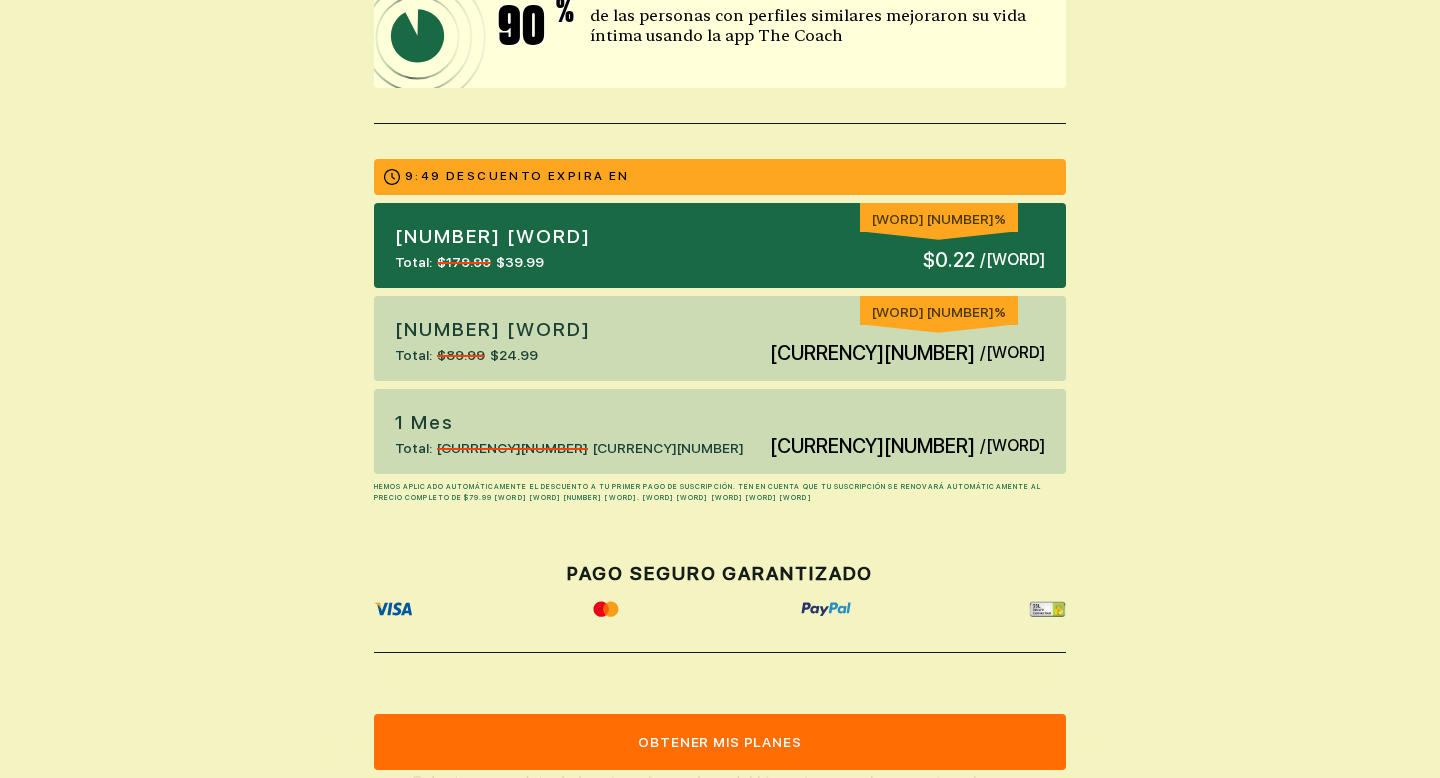 scroll, scrollTop: 424, scrollLeft: 0, axis: vertical 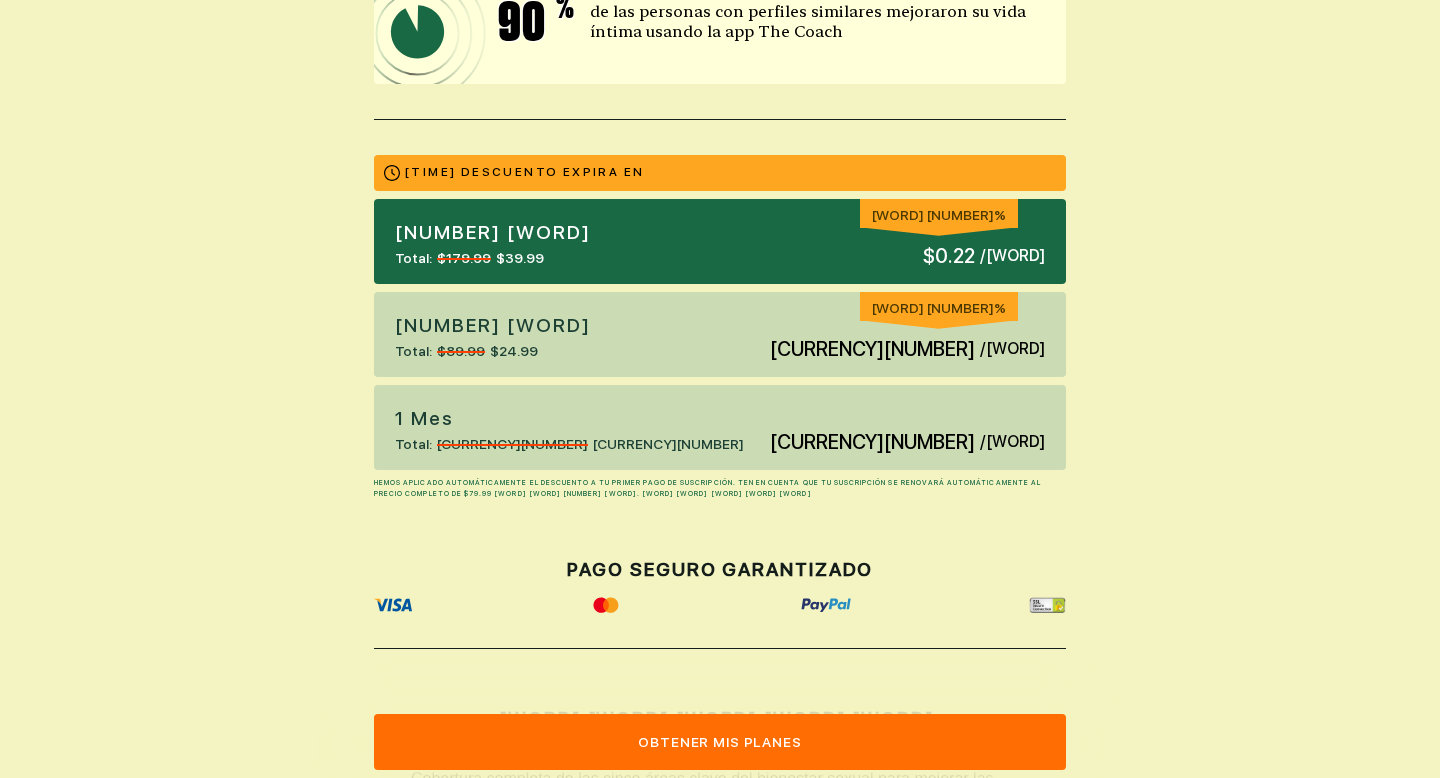 click on "1 Mes Total: $29.99 $9.99 $0.33 / día" at bounding box center (720, 427) 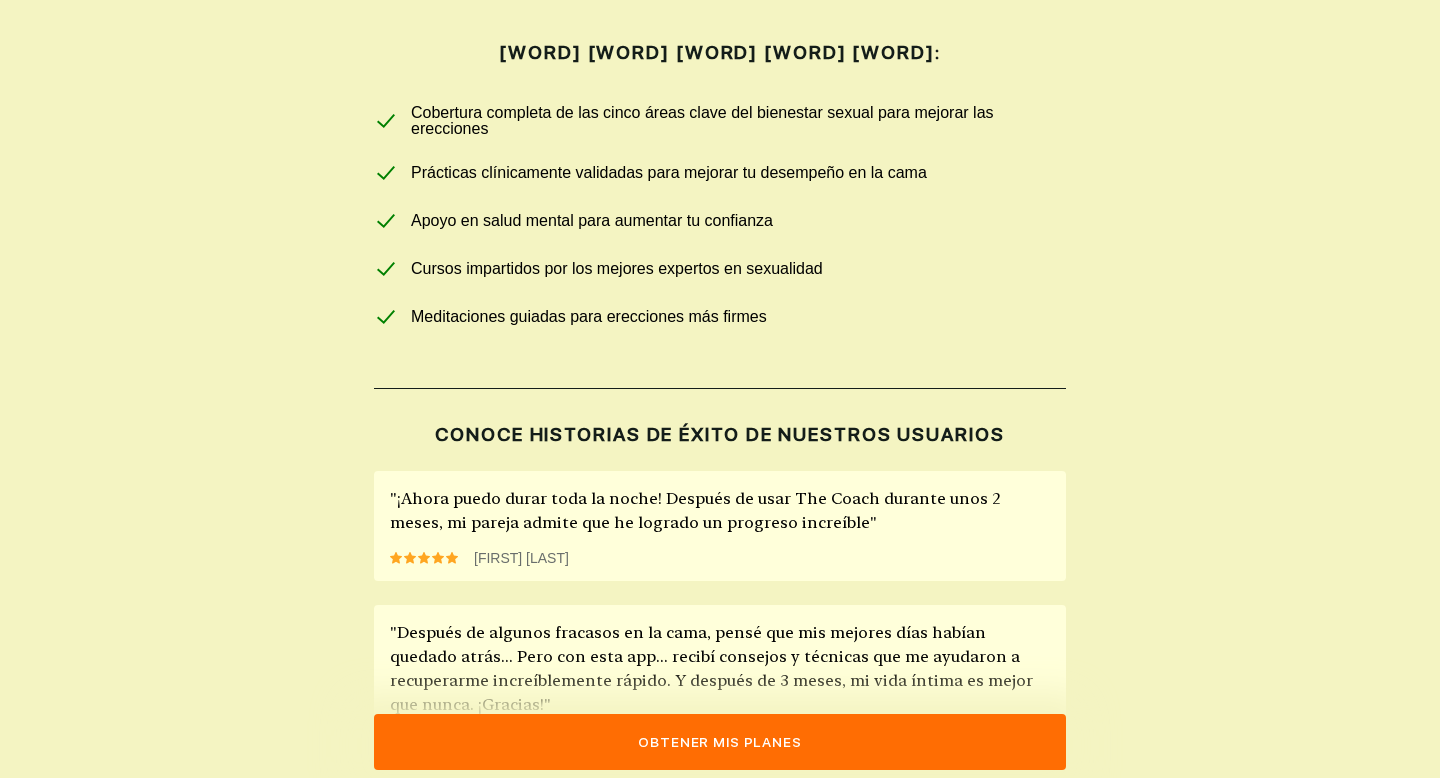 scroll, scrollTop: 1093, scrollLeft: 0, axis: vertical 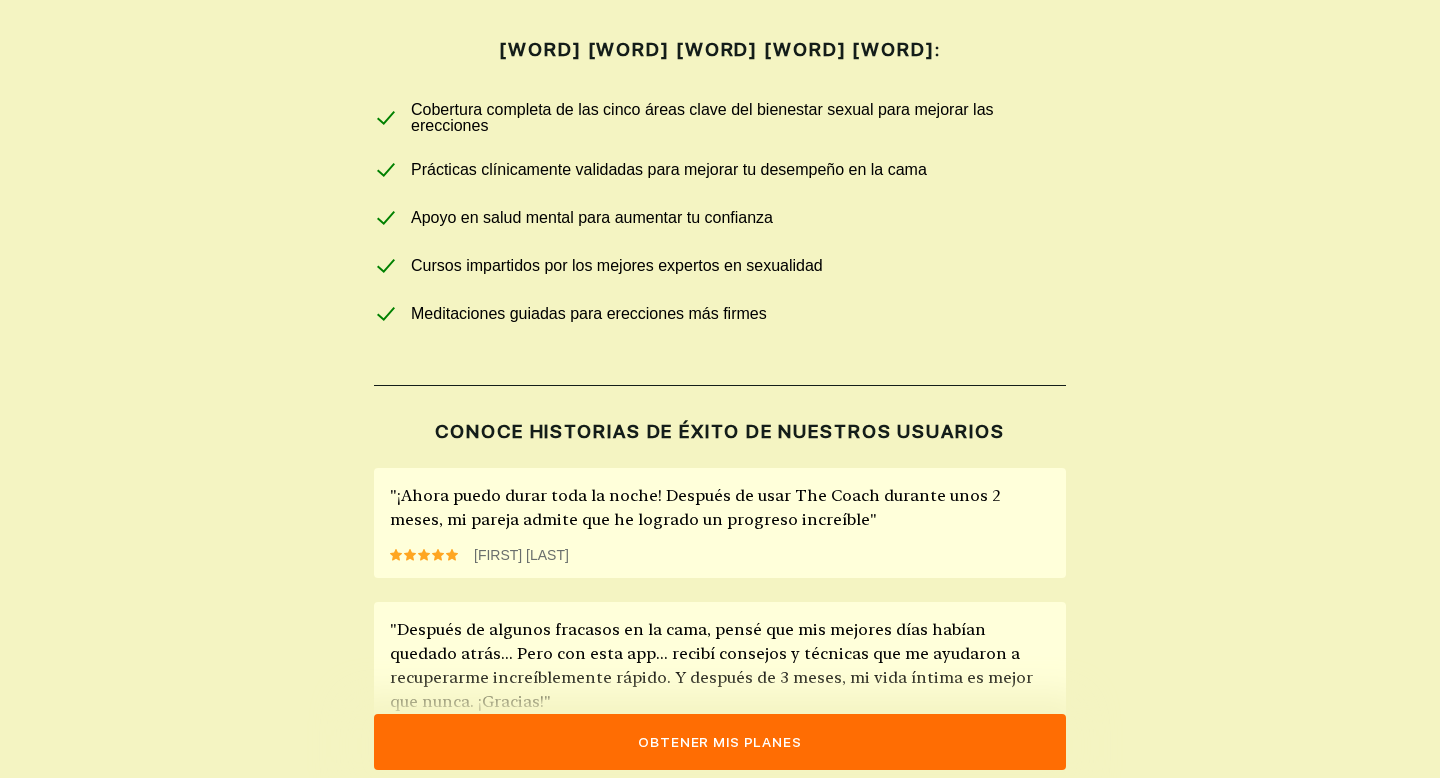 click on "Obtener mis planes" at bounding box center [720, 742] 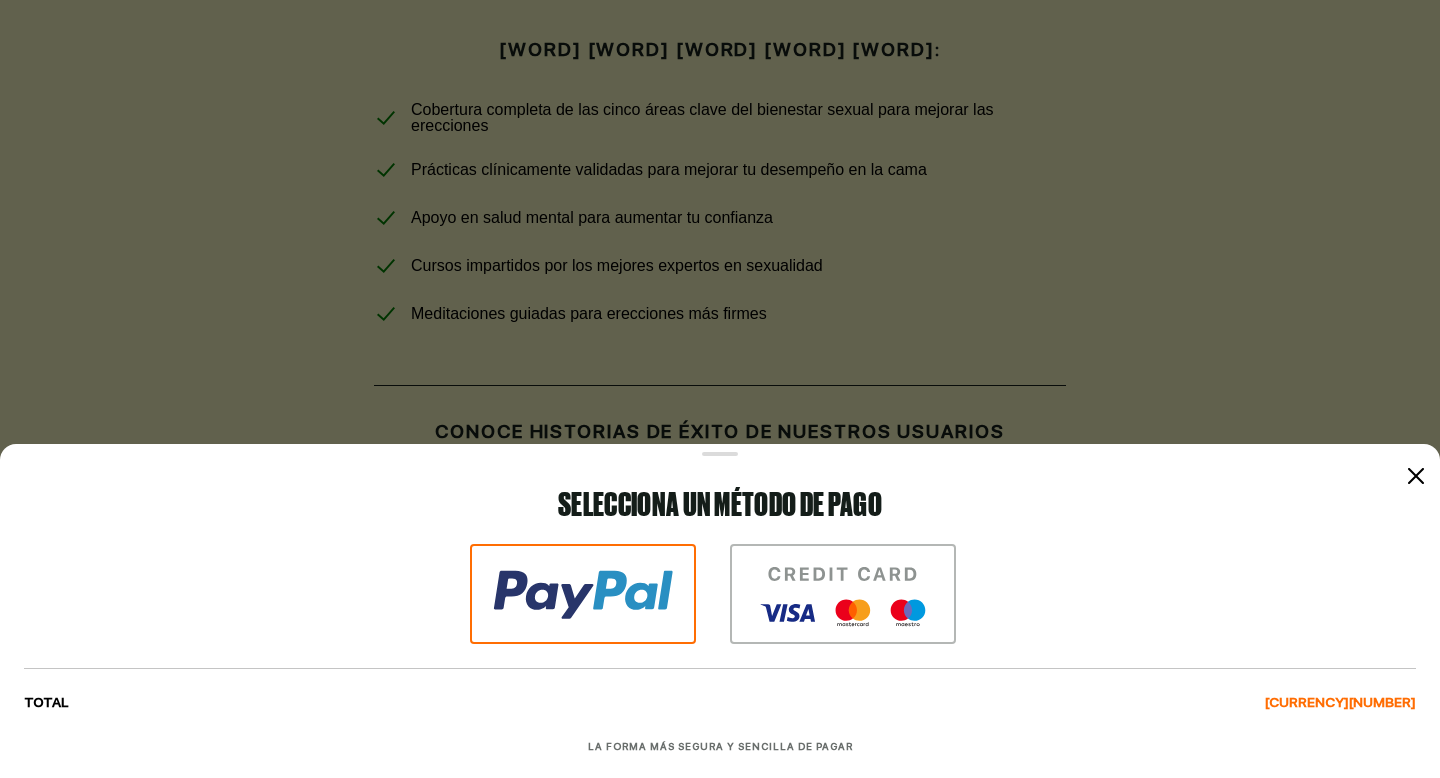 click at bounding box center (843, 594) 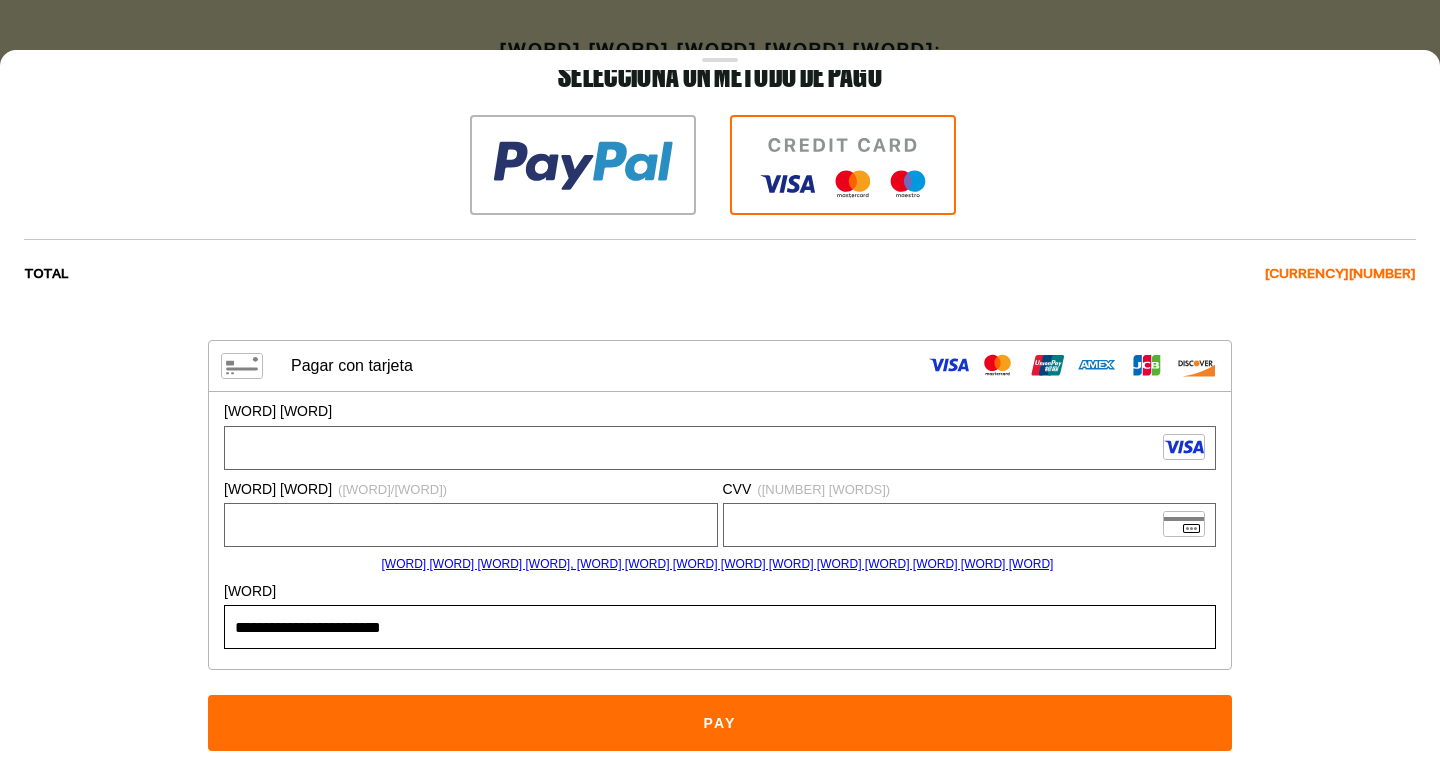 scroll, scrollTop: 41, scrollLeft: 0, axis: vertical 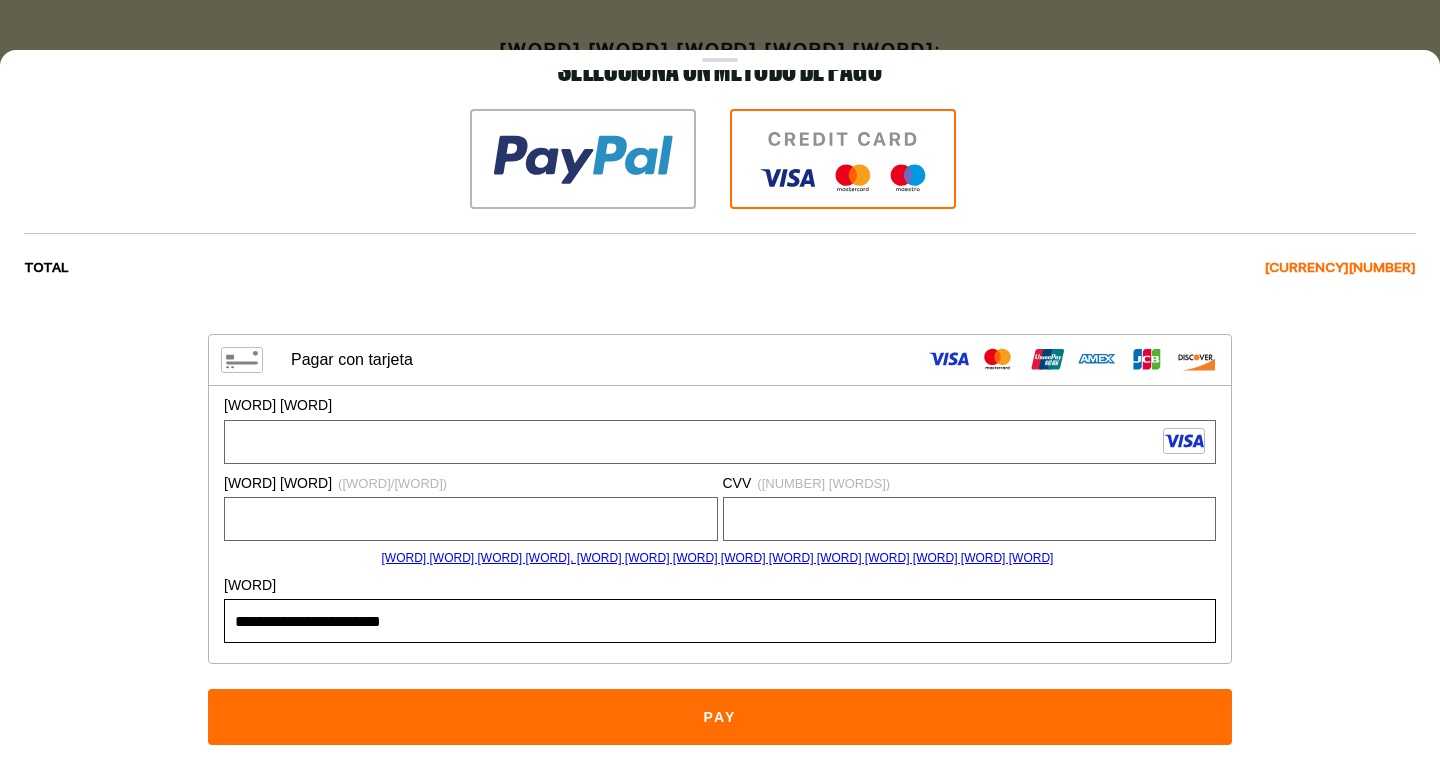 click on "Pay" at bounding box center [720, 717] 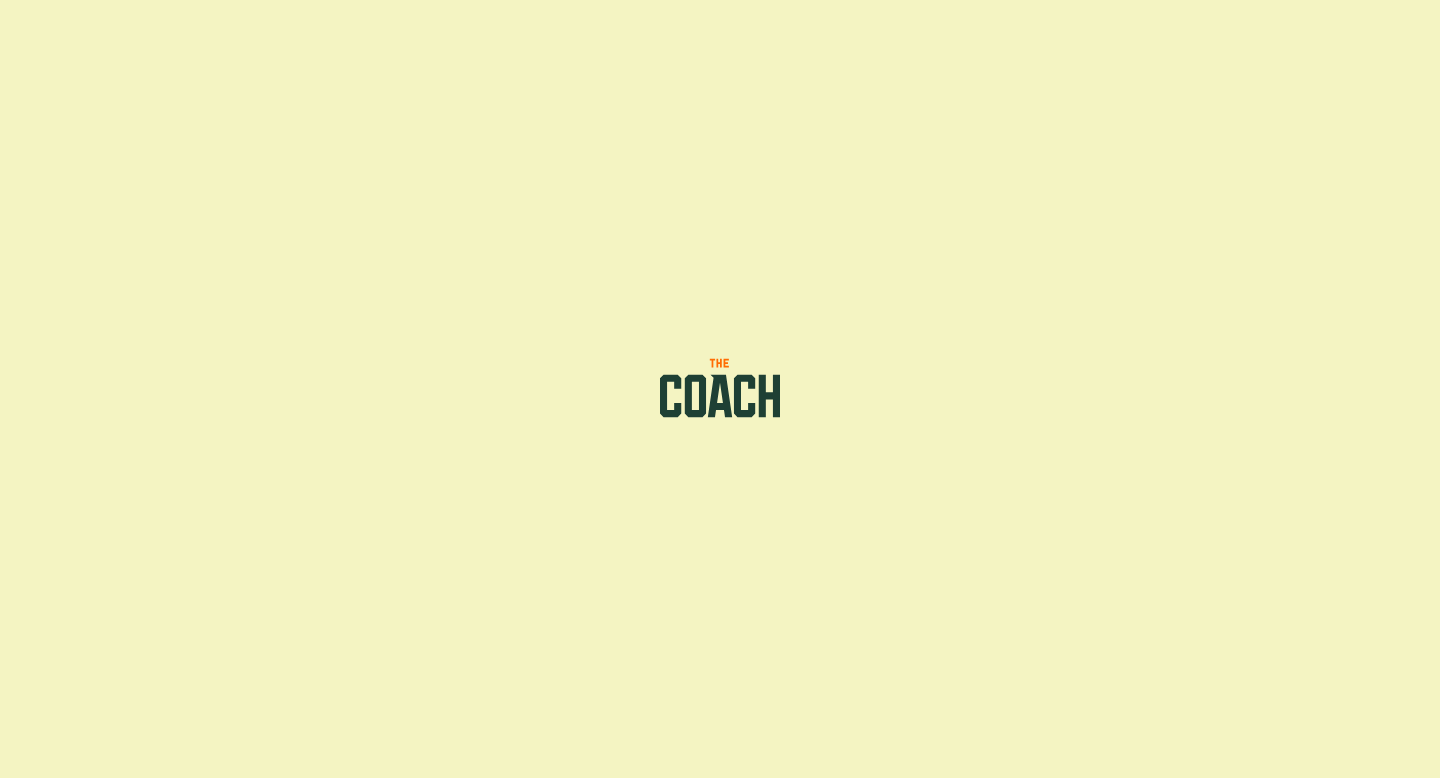 scroll, scrollTop: 0, scrollLeft: 0, axis: both 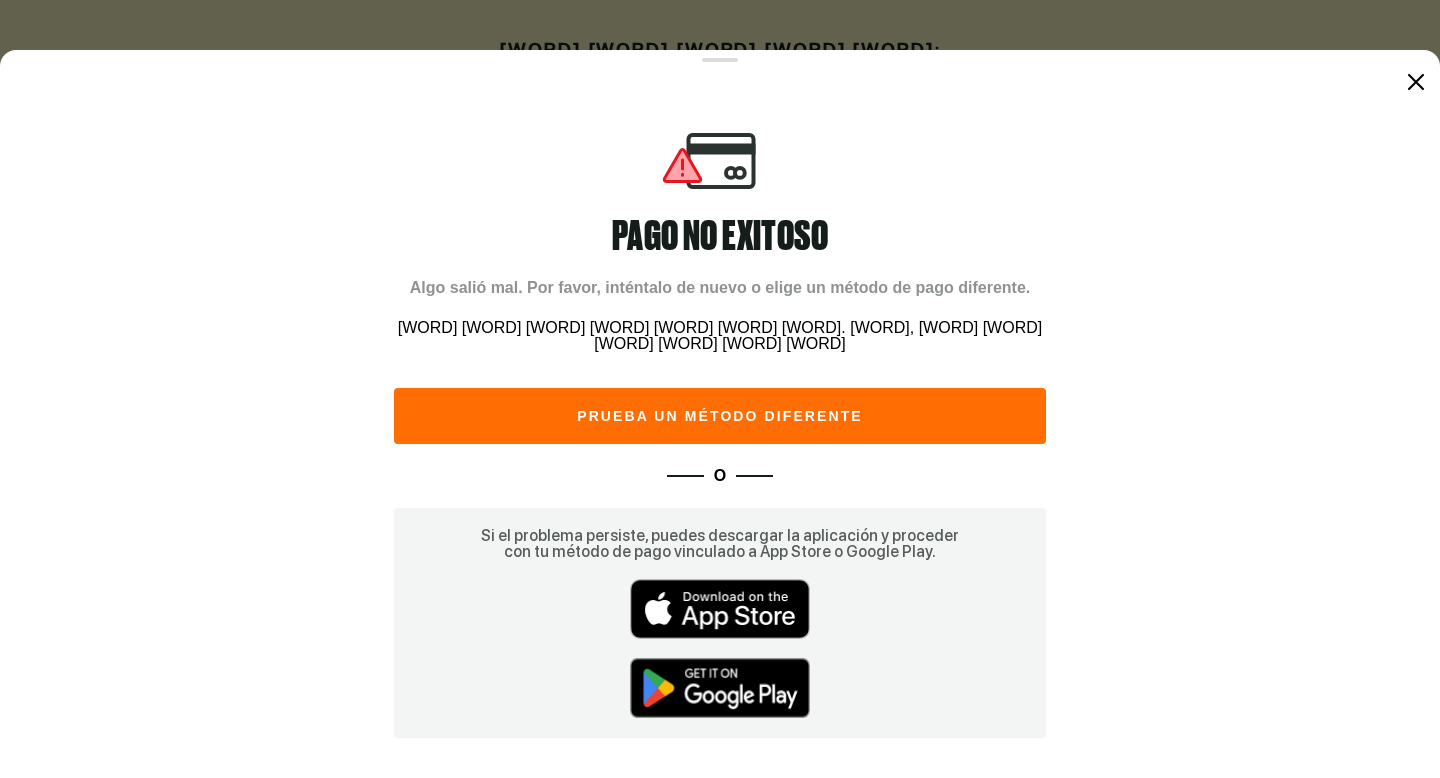 click 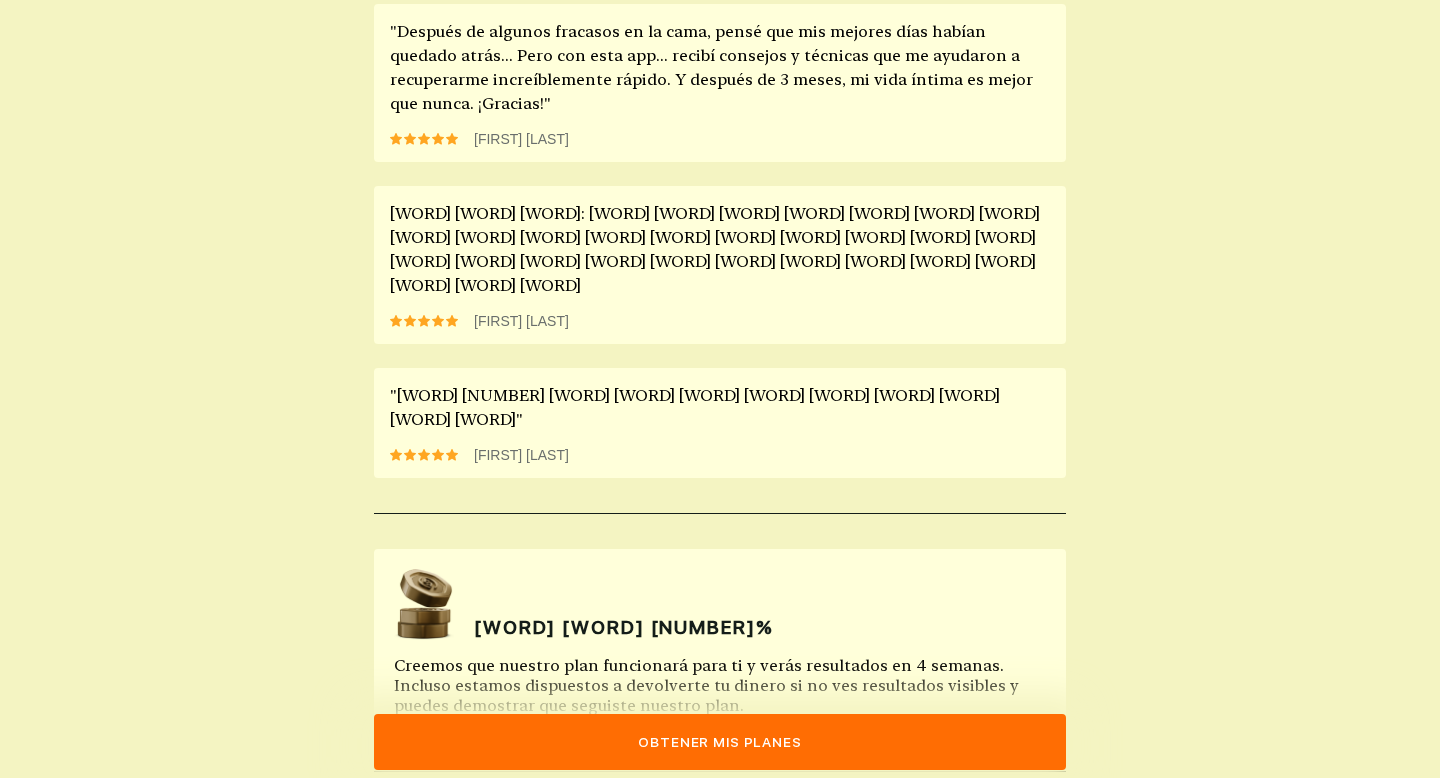 scroll, scrollTop: 1762, scrollLeft: 0, axis: vertical 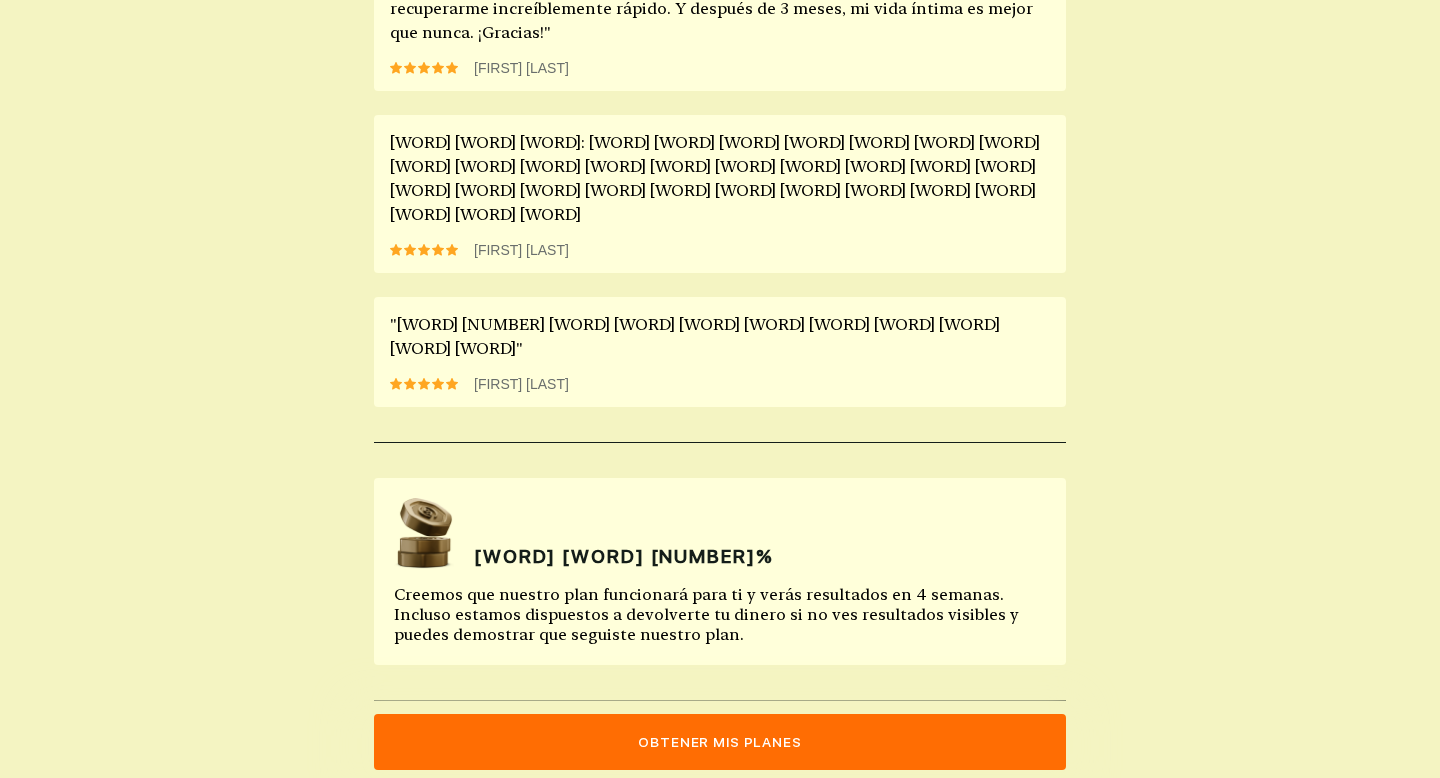 click on "Obtener mis planes" at bounding box center (720, 742) 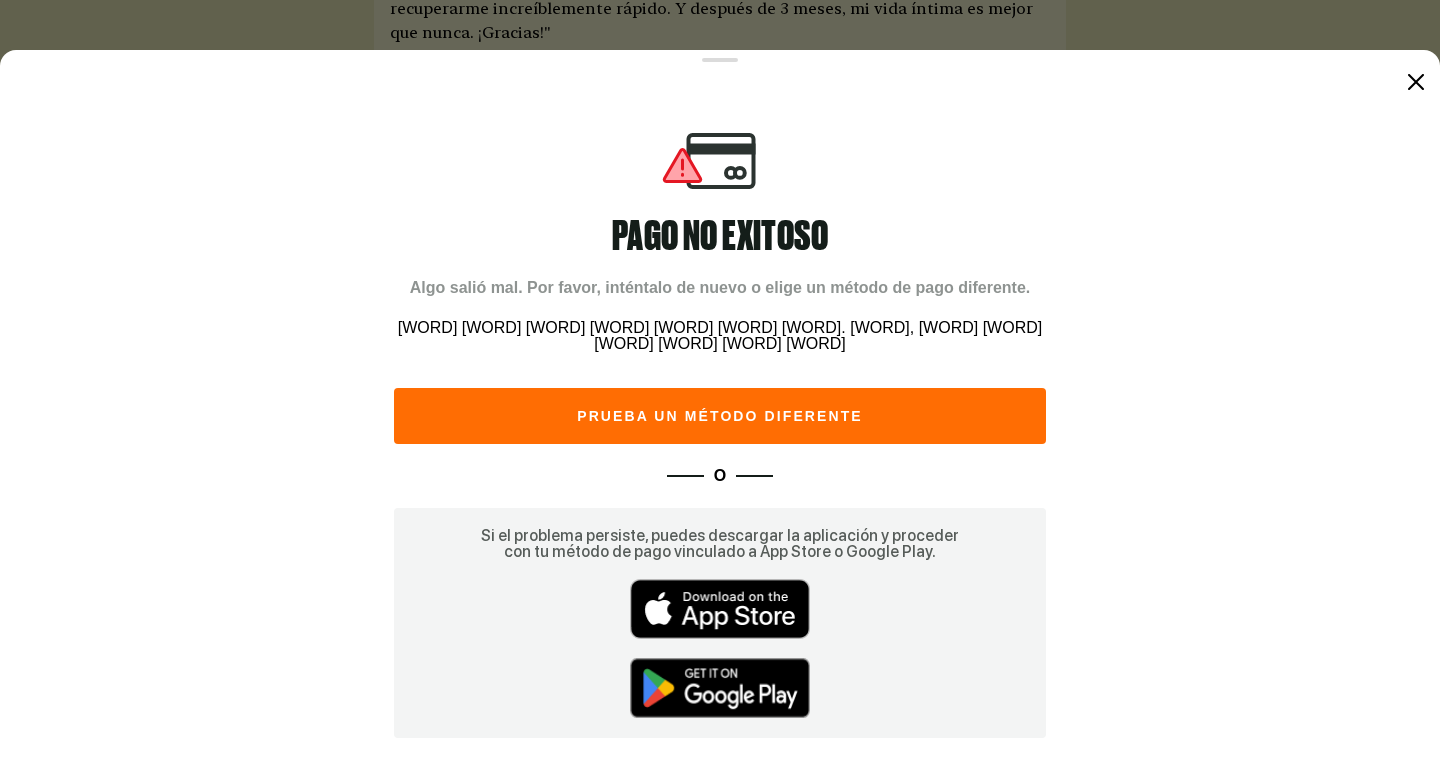 click on "prueba un método diferente" at bounding box center (720, 416) 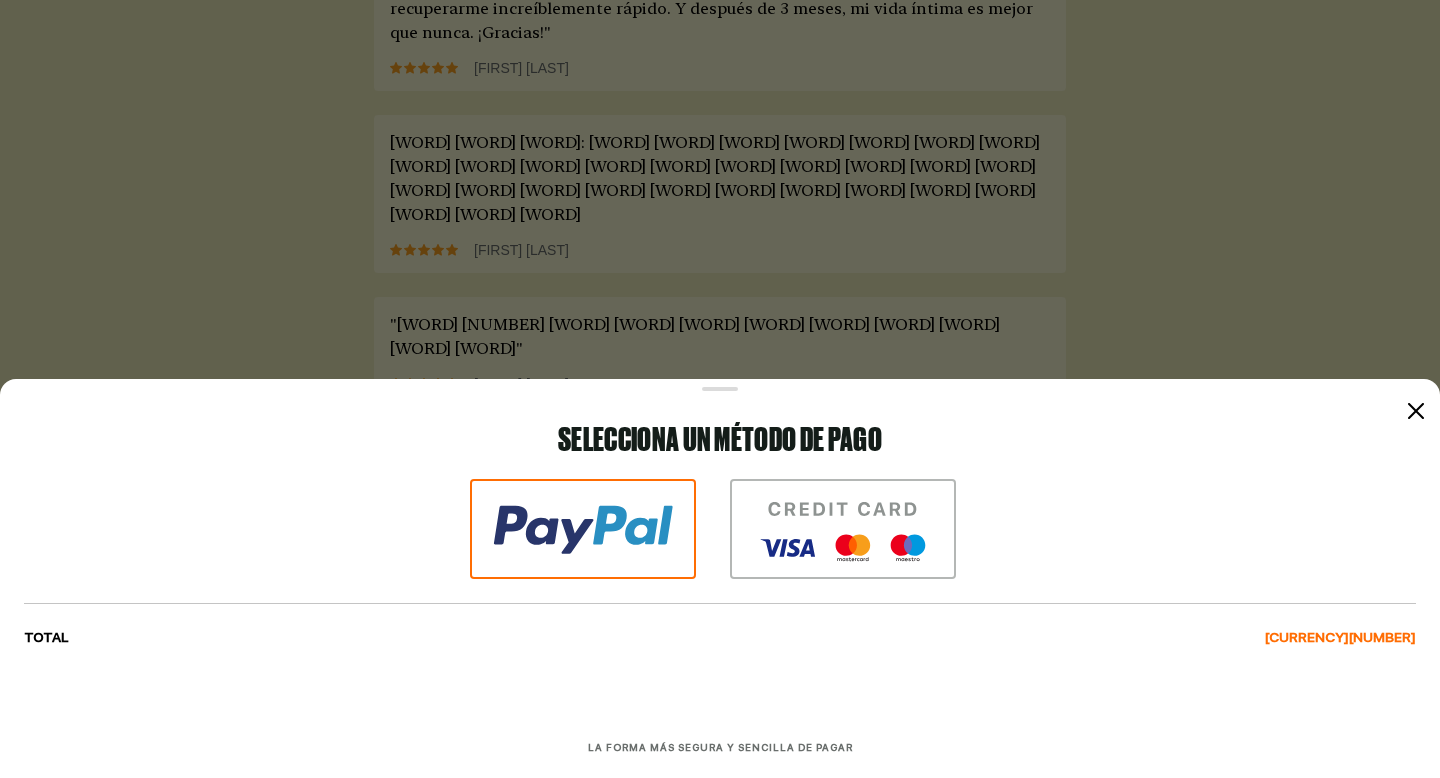 click at bounding box center (843, 529) 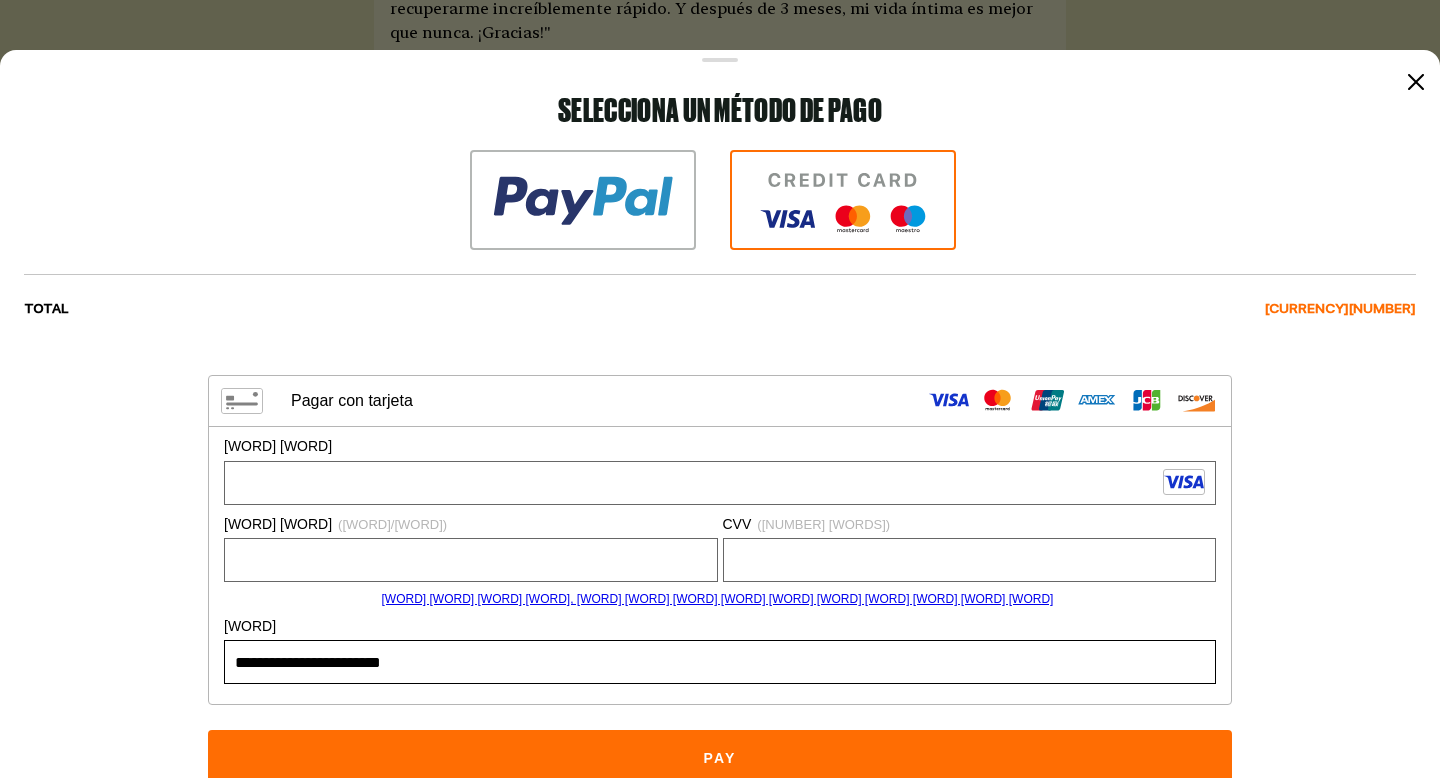 click on "Pay" at bounding box center [720, 758] 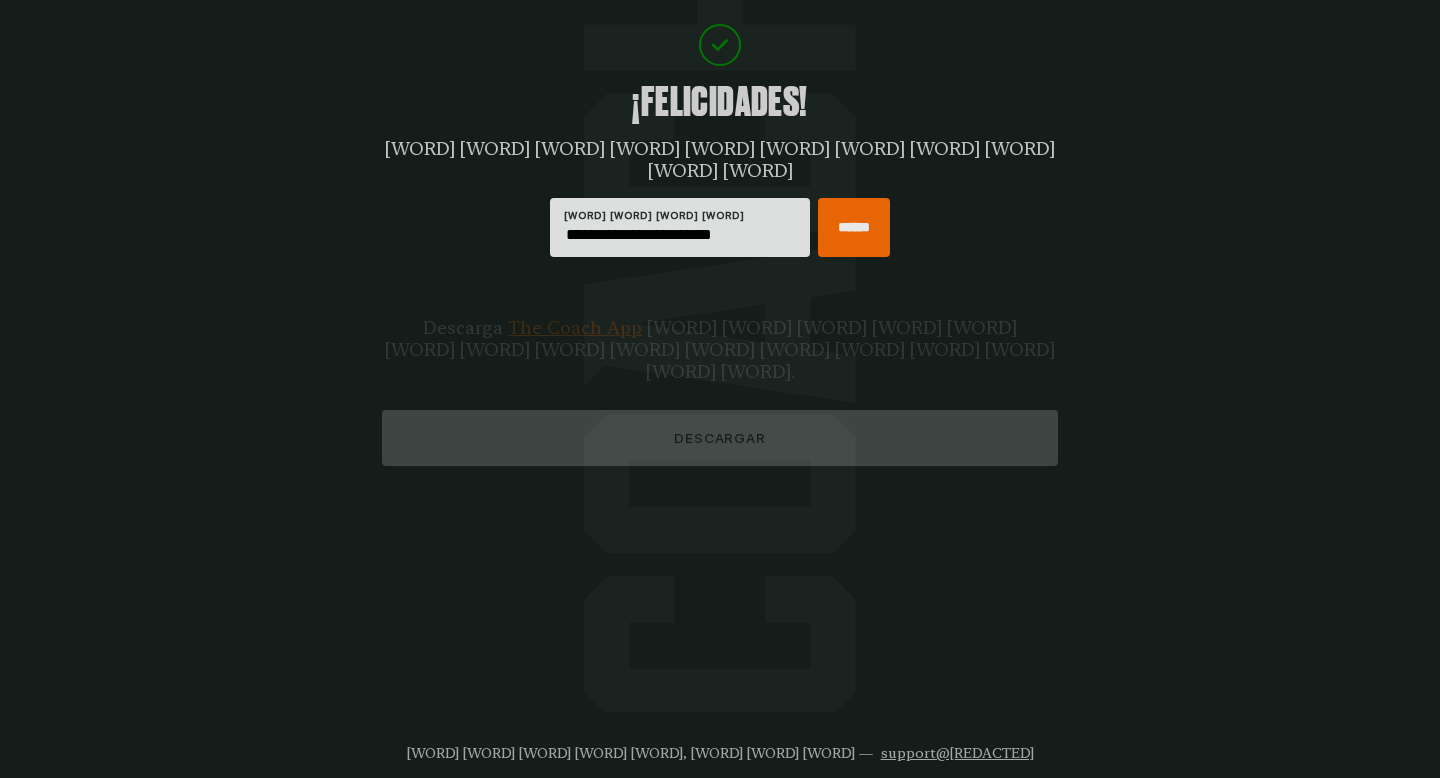 scroll, scrollTop: 0, scrollLeft: 0, axis: both 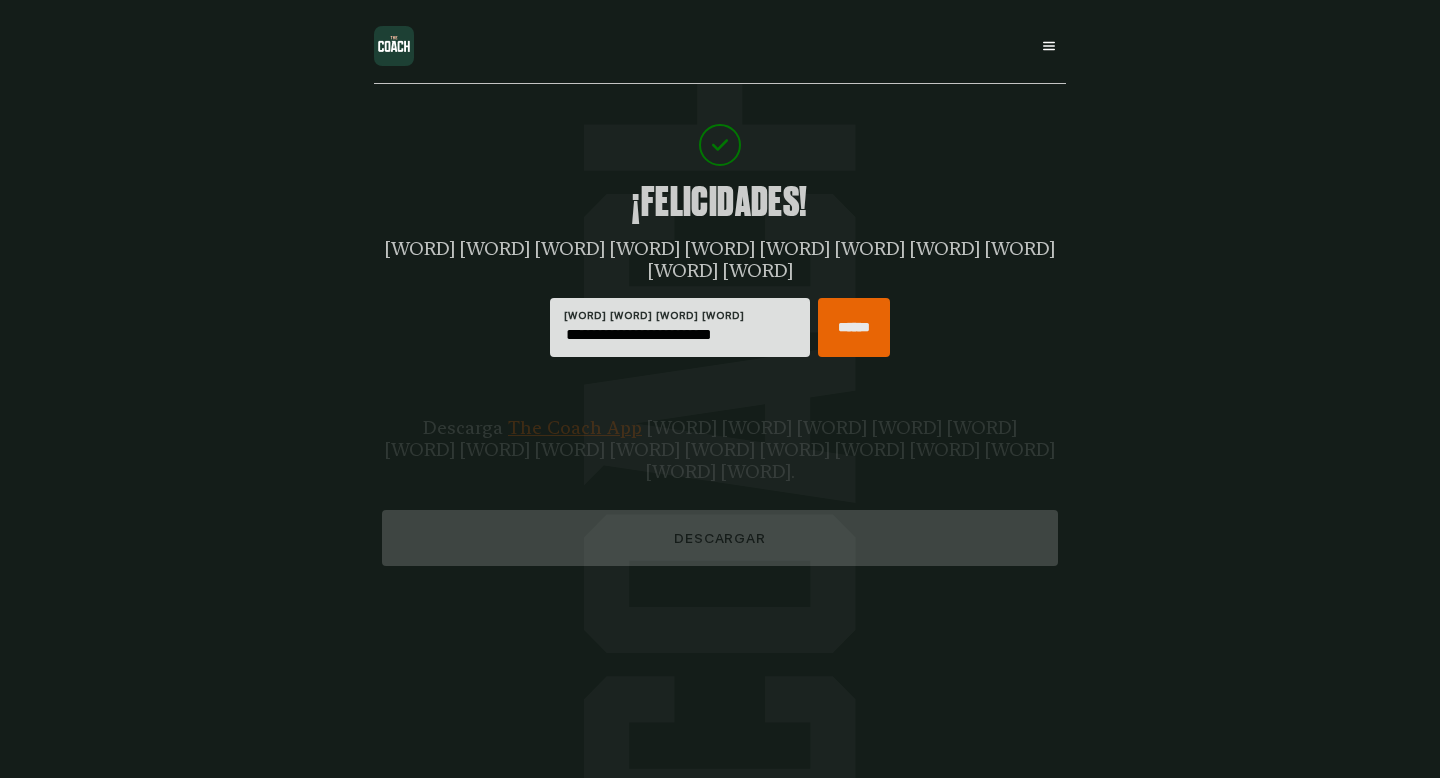click on "******" at bounding box center [854, 327] 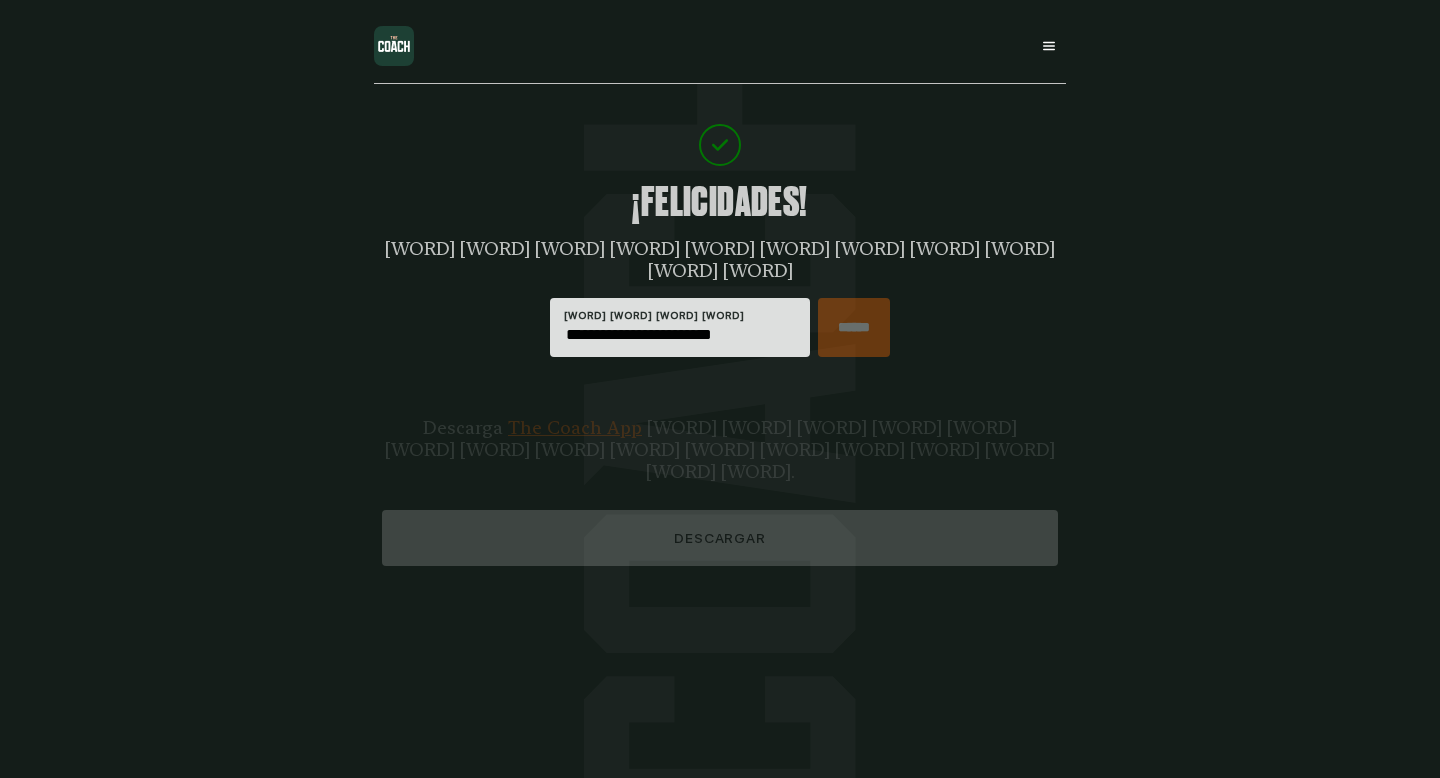 type on "*****" 